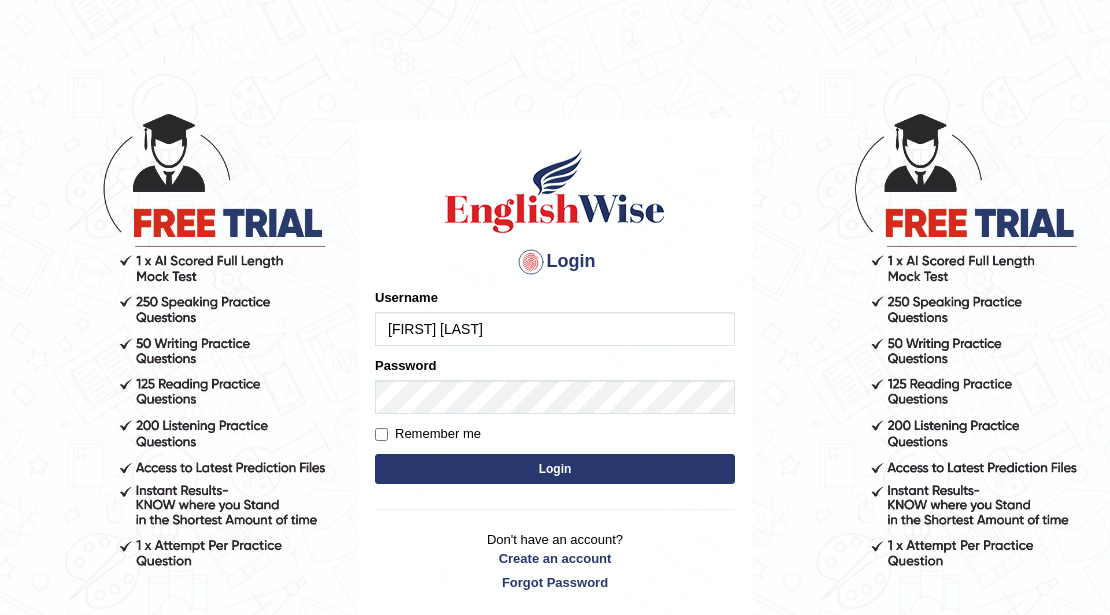 scroll, scrollTop: 0, scrollLeft: 0, axis: both 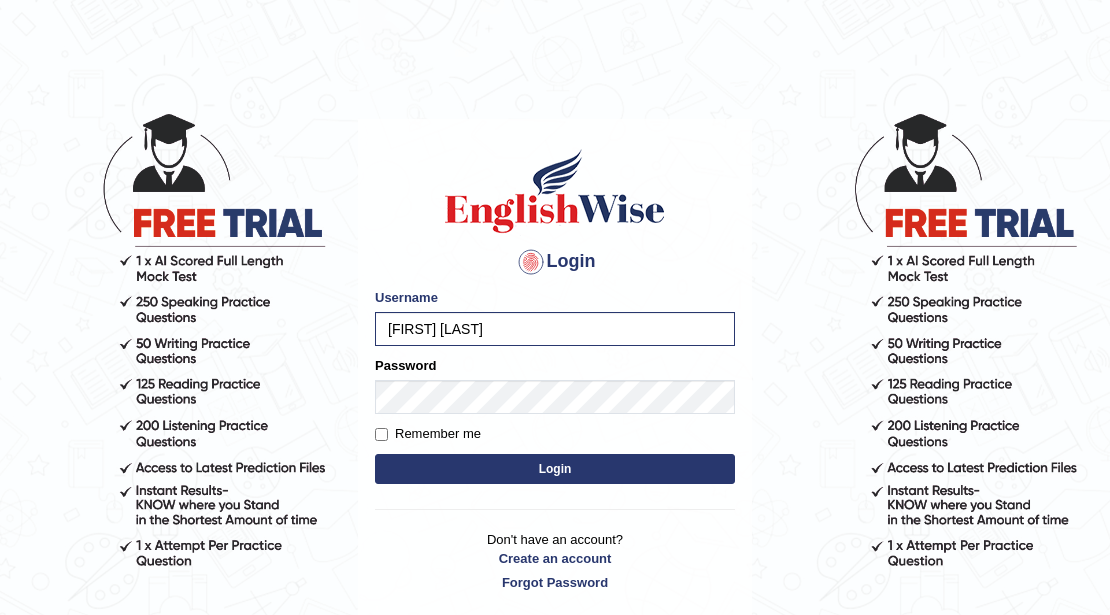 click on "Login" at bounding box center (555, 469) 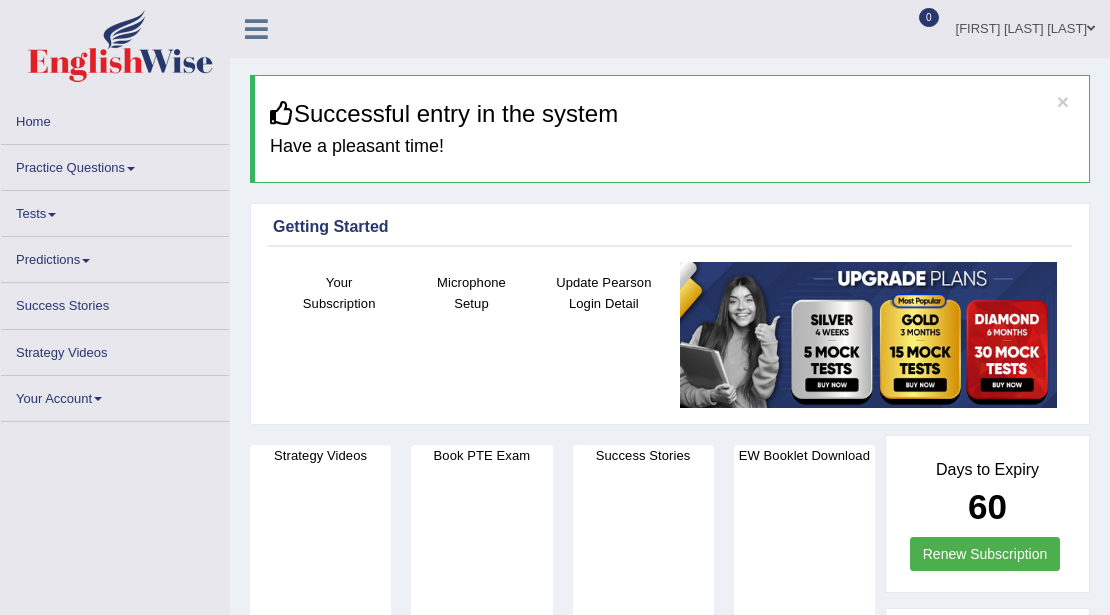 scroll, scrollTop: 0, scrollLeft: 0, axis: both 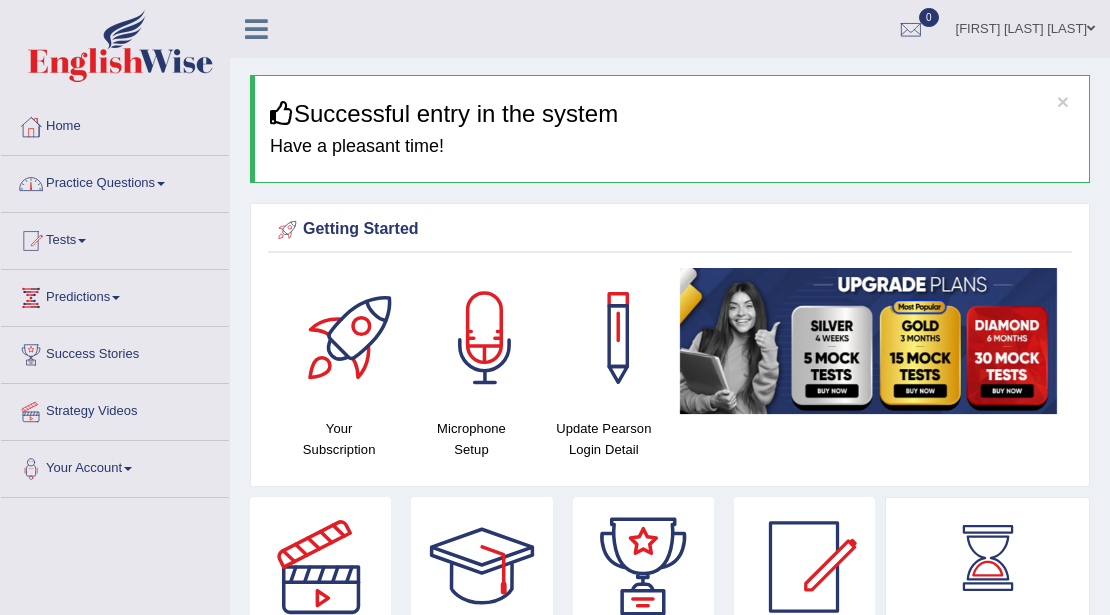click on "Practice Questions" at bounding box center [115, 181] 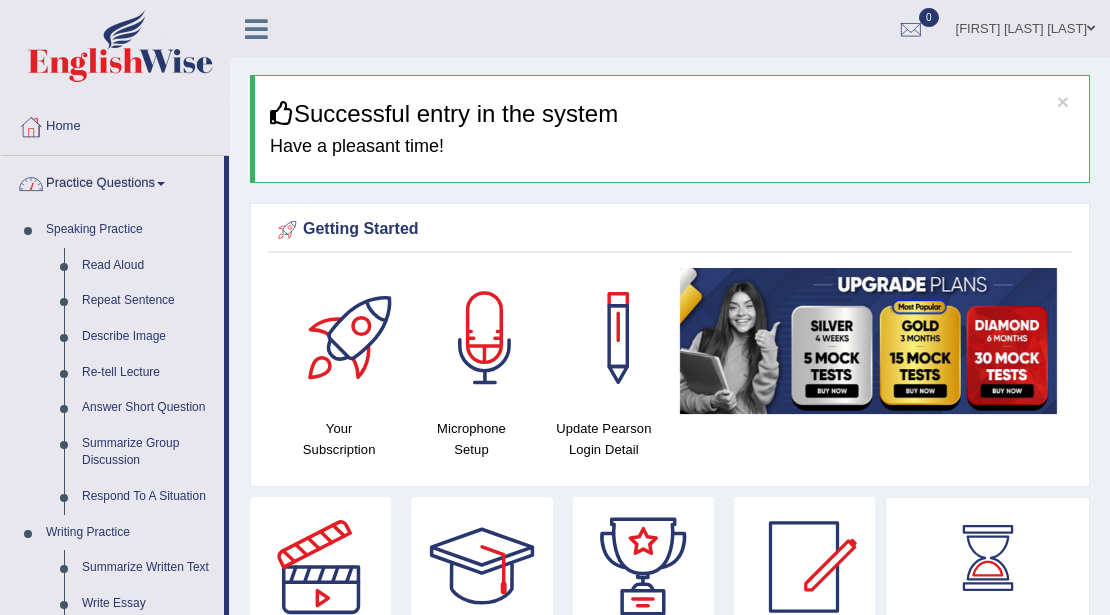 click on "Practice Questions" at bounding box center (112, 181) 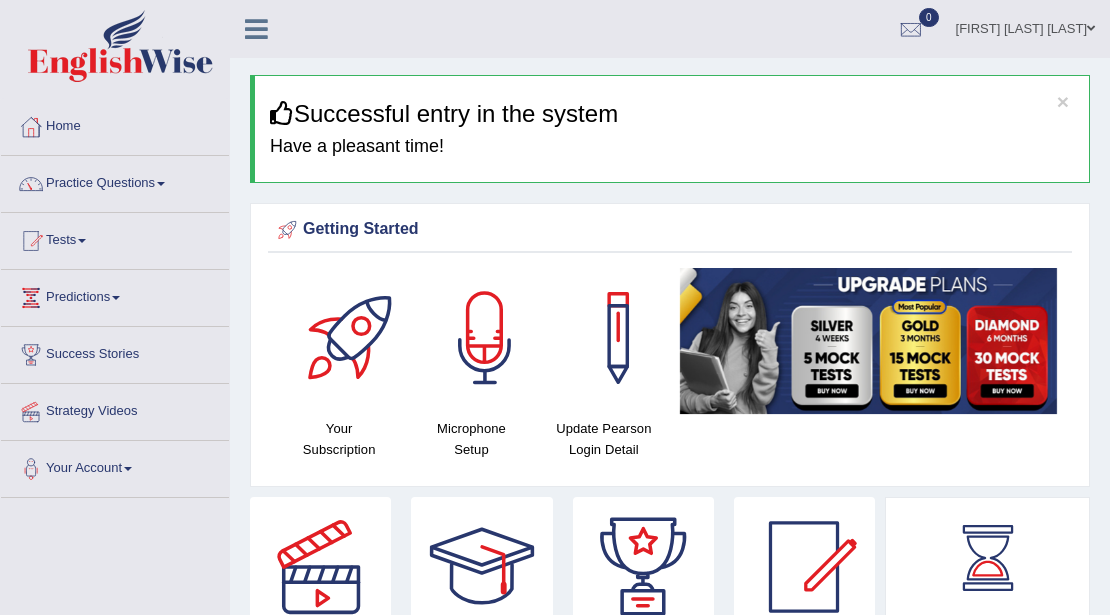 click at bounding box center (161, 184) 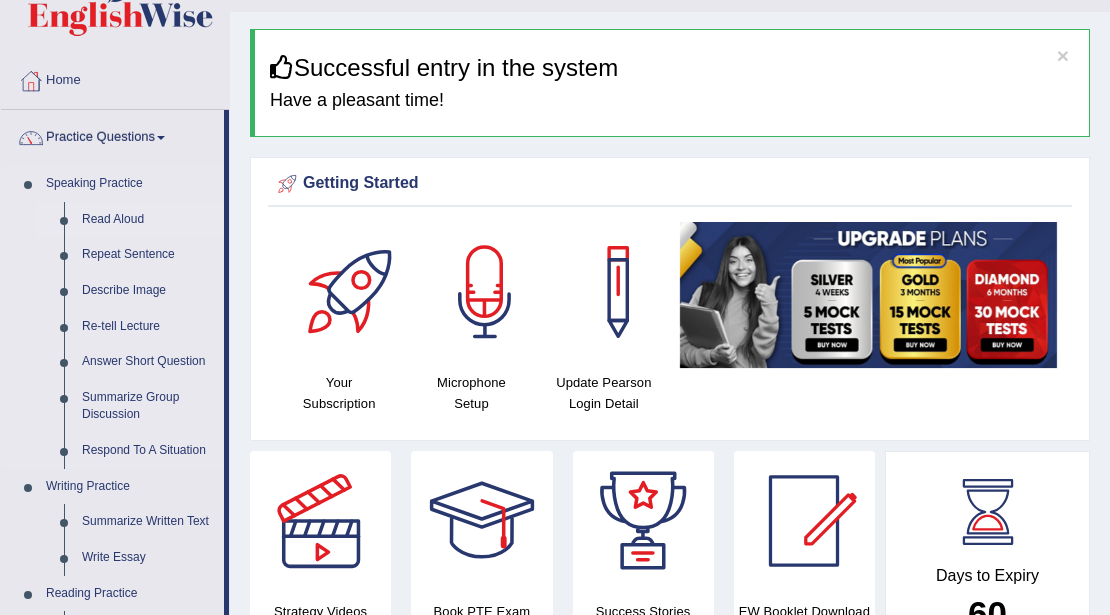 scroll, scrollTop: 66, scrollLeft: 0, axis: vertical 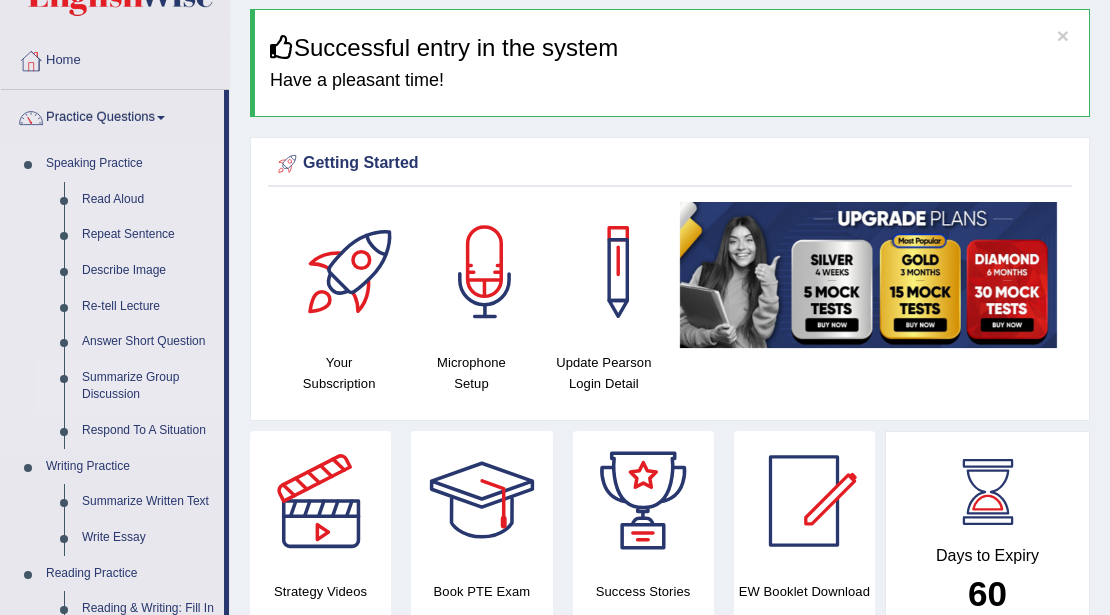 click on "Summarize Group Discussion" at bounding box center (148, 386) 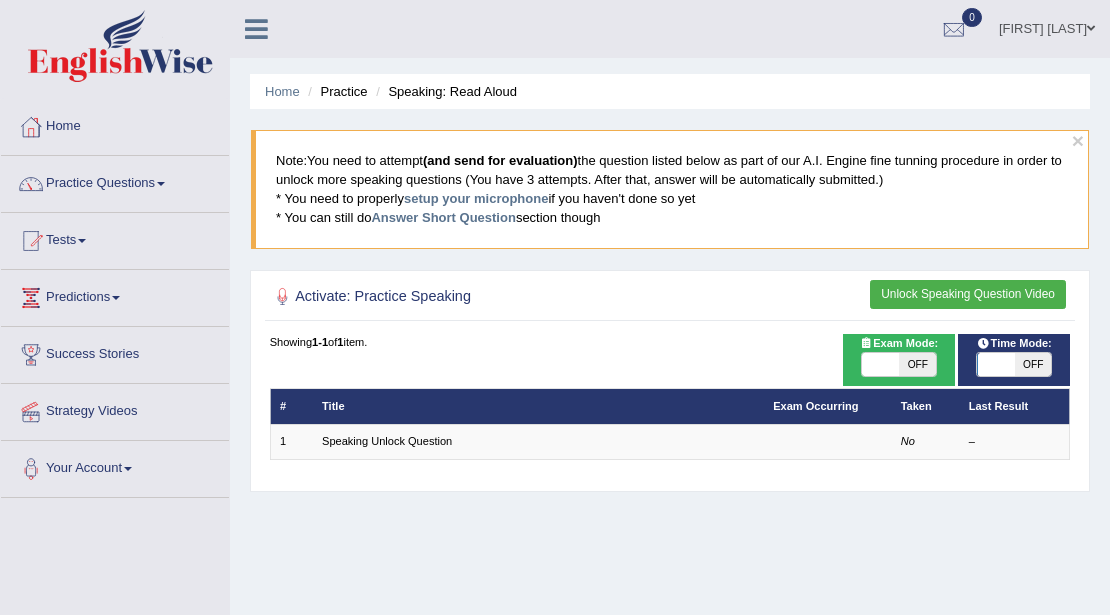 scroll, scrollTop: 0, scrollLeft: 0, axis: both 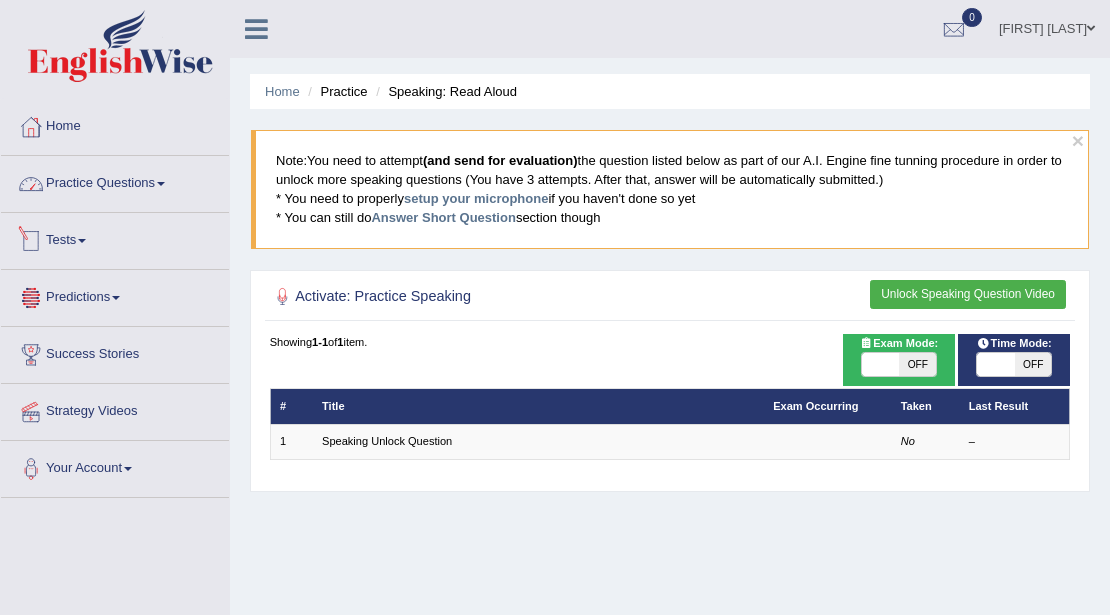 click on "Practice Questions" at bounding box center [115, 181] 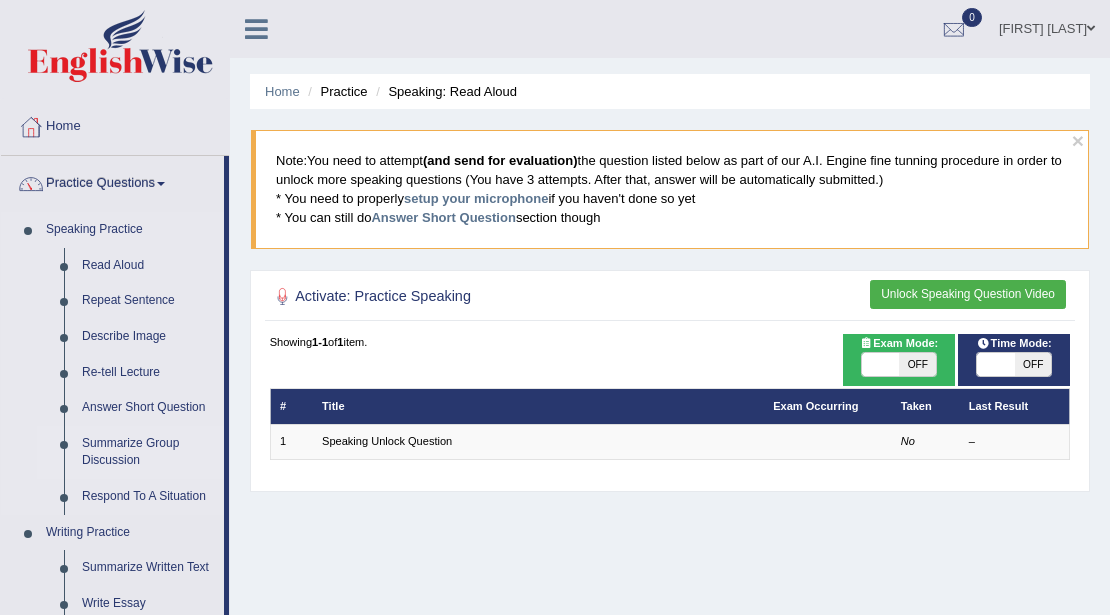 click on "Summarize Group Discussion" at bounding box center [148, 452] 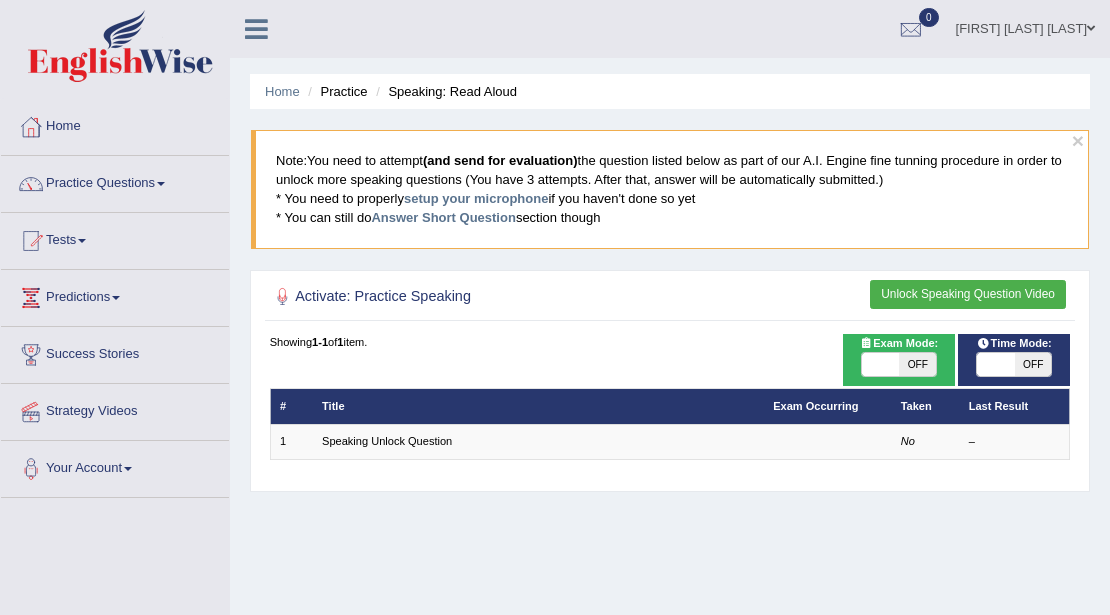 scroll, scrollTop: 0, scrollLeft: 0, axis: both 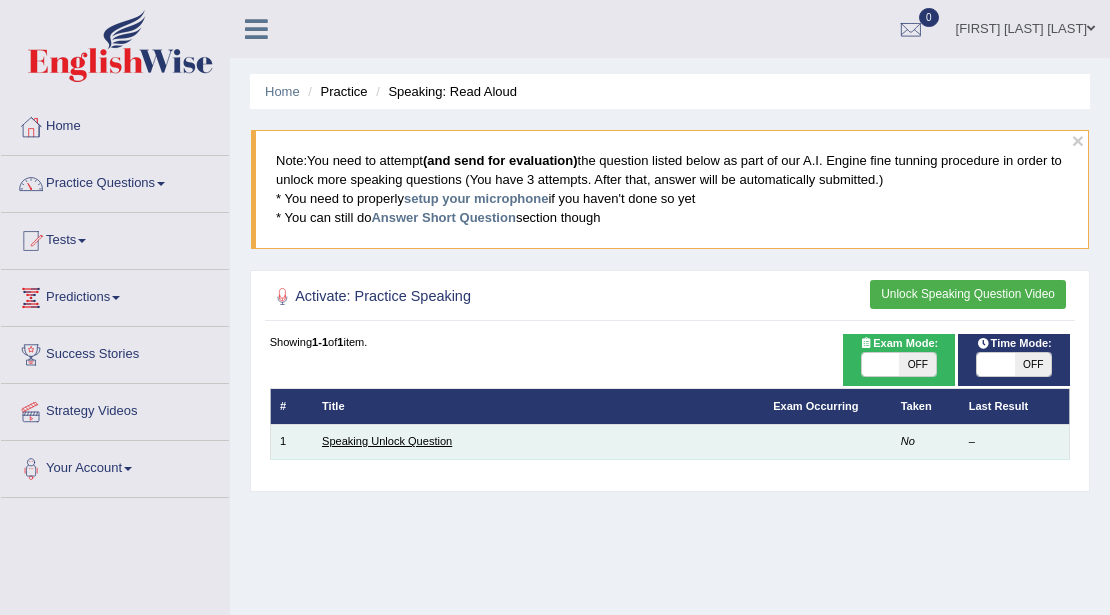 click on "Speaking Unlock Question" at bounding box center [387, 441] 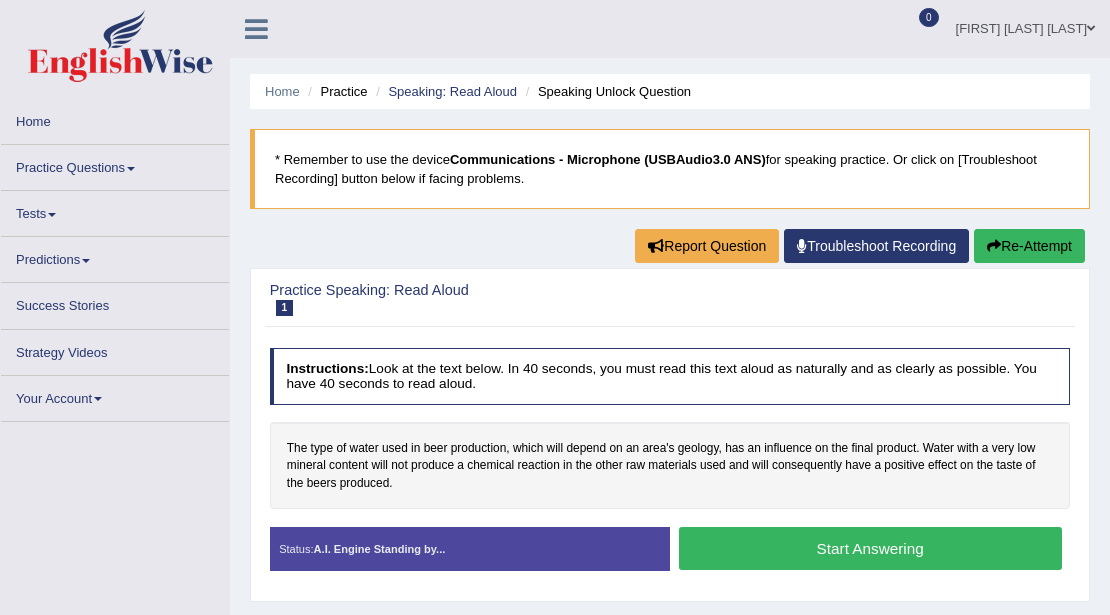 scroll, scrollTop: 0, scrollLeft: 0, axis: both 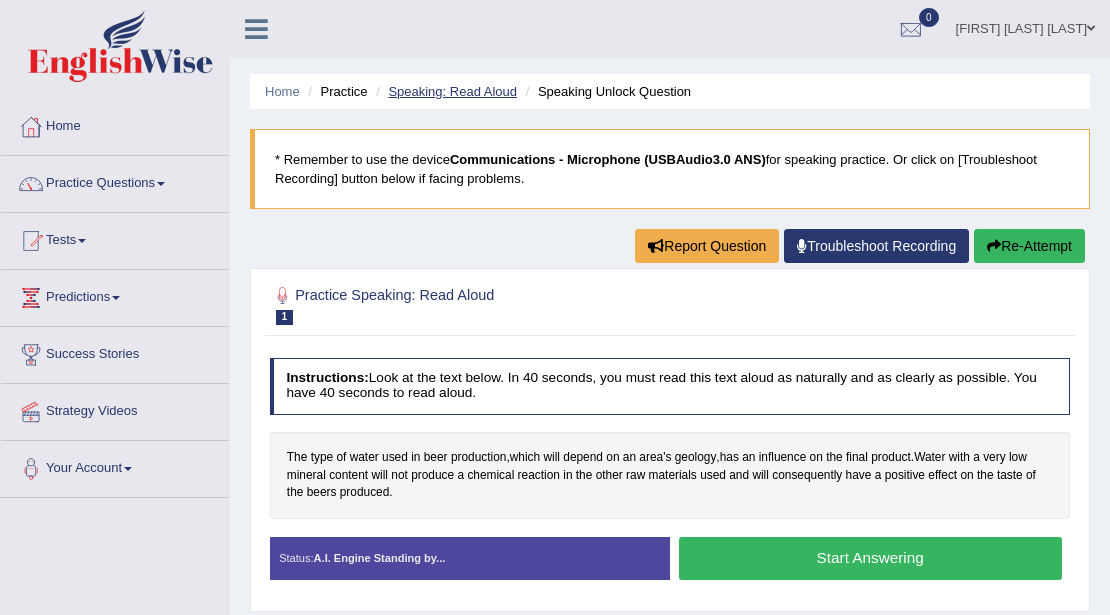 click on "Speaking: Read Aloud" at bounding box center [452, 91] 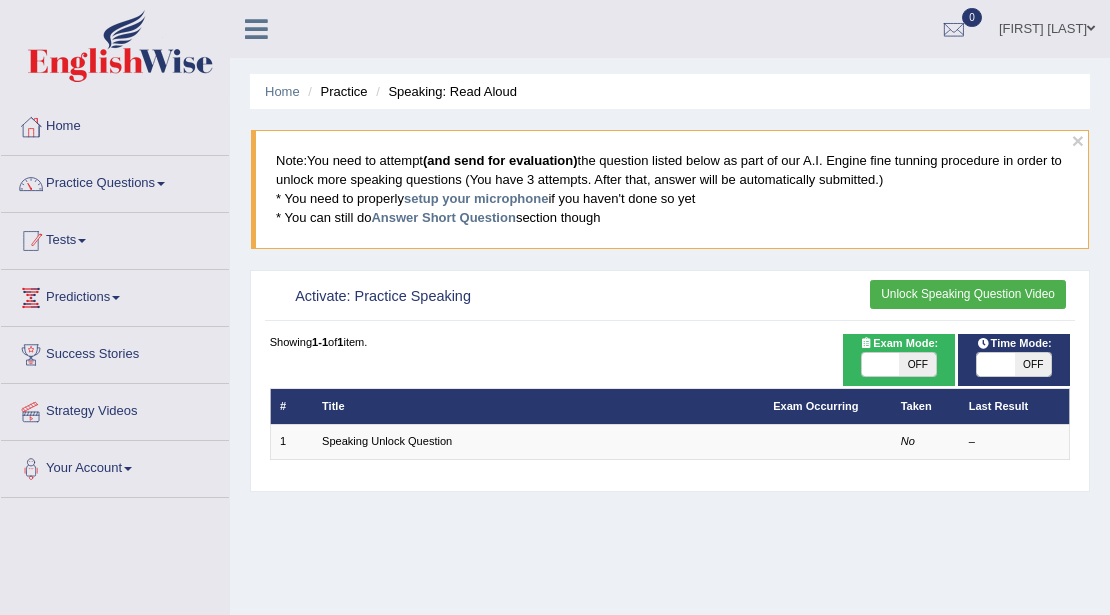 scroll, scrollTop: 0, scrollLeft: 0, axis: both 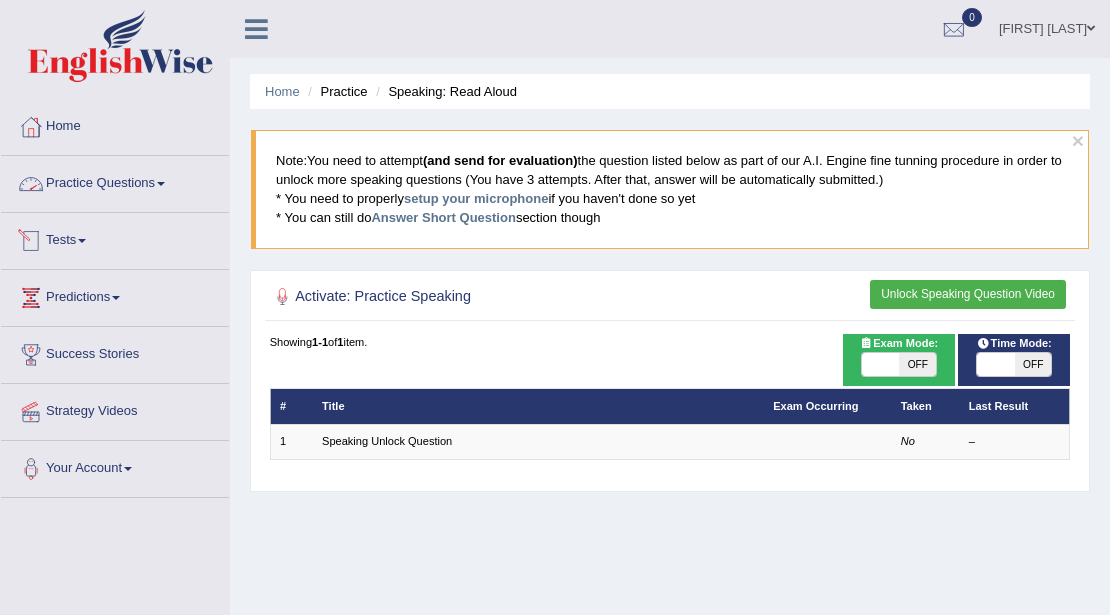 click on "Practice Questions" at bounding box center [115, 181] 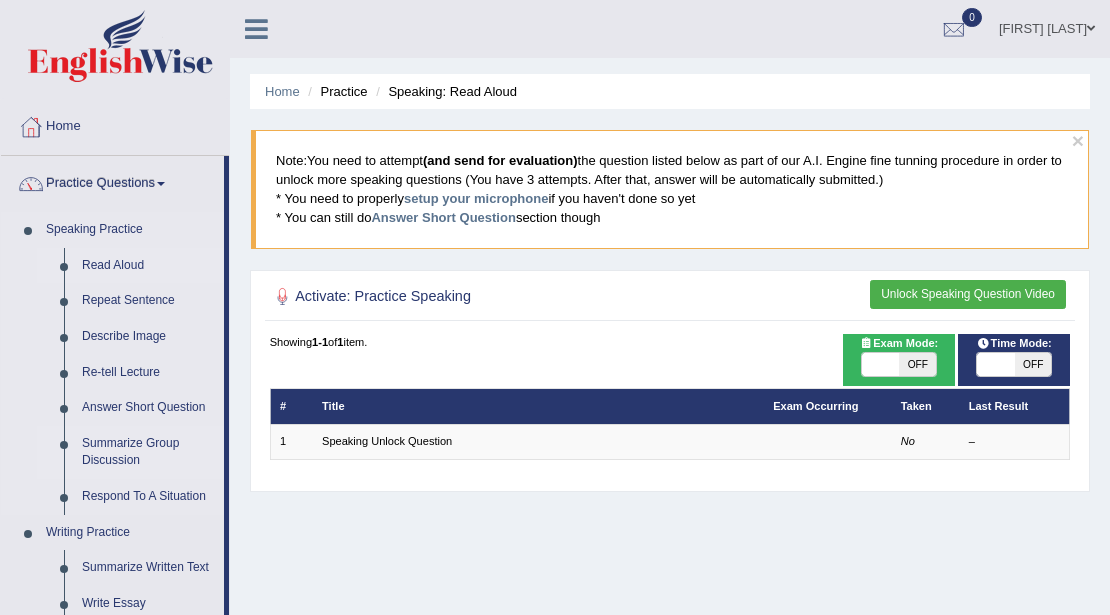 click on "Summarize Group Discussion" at bounding box center [148, 452] 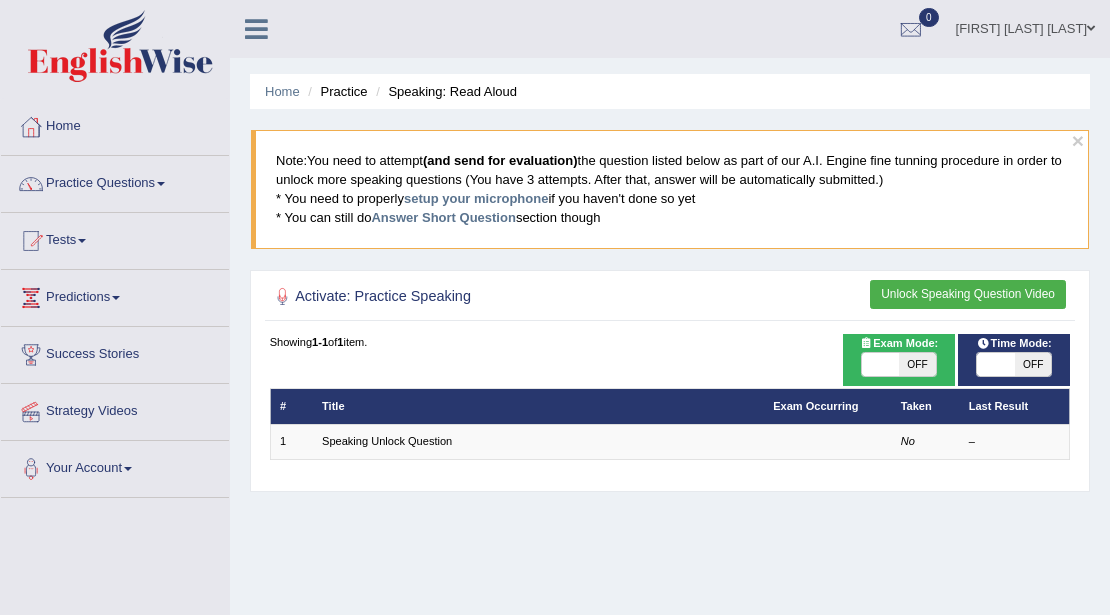 scroll, scrollTop: 0, scrollLeft: 0, axis: both 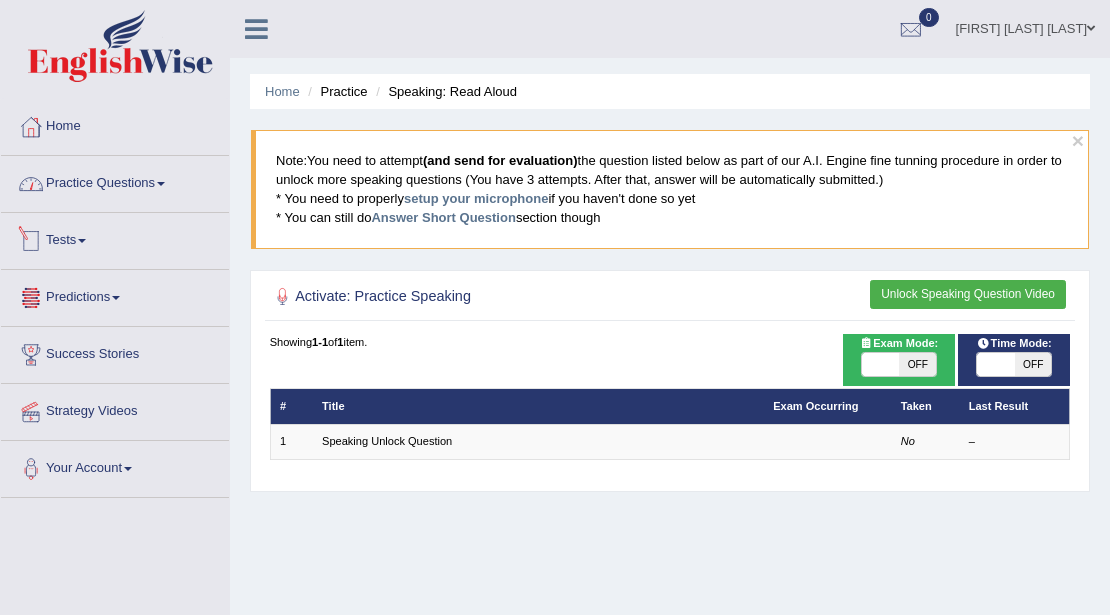 click on "Practice Questions" at bounding box center (115, 181) 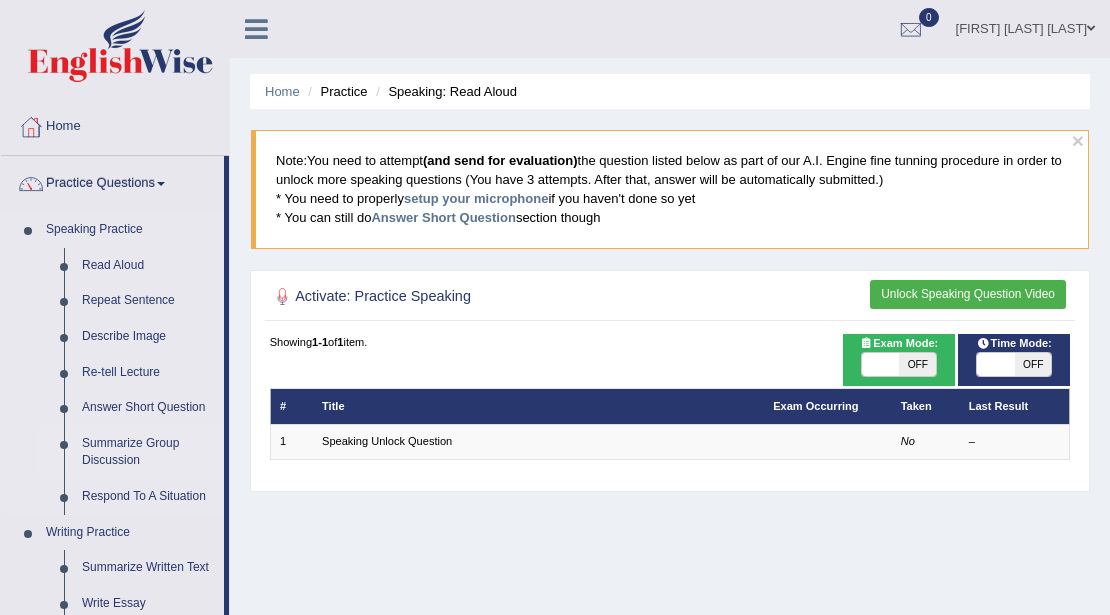 click on "Summarize Group Discussion" at bounding box center (148, 452) 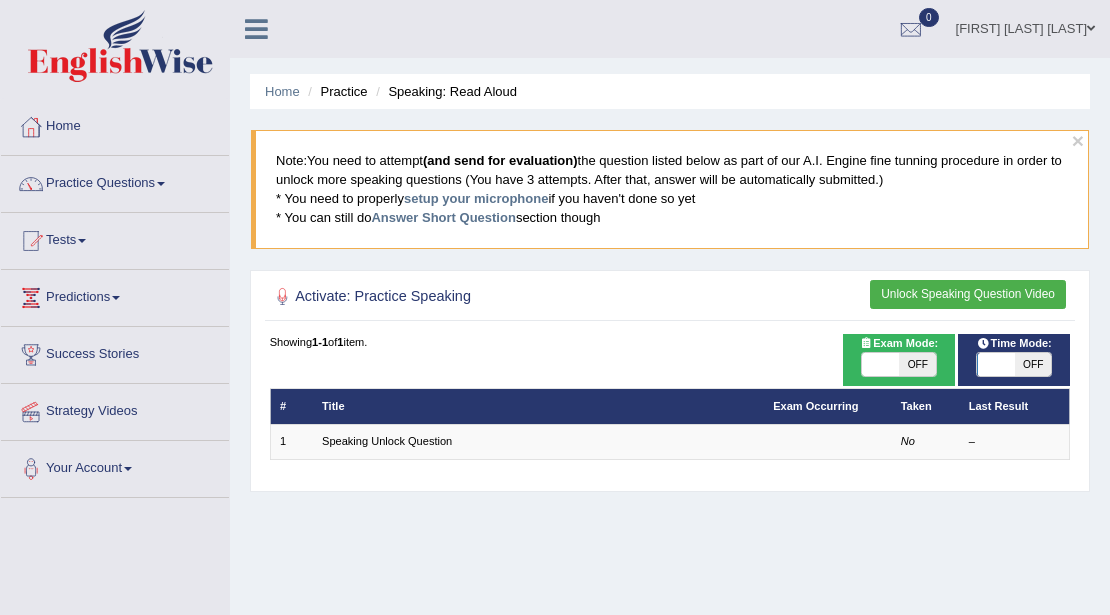 scroll, scrollTop: 0, scrollLeft: 0, axis: both 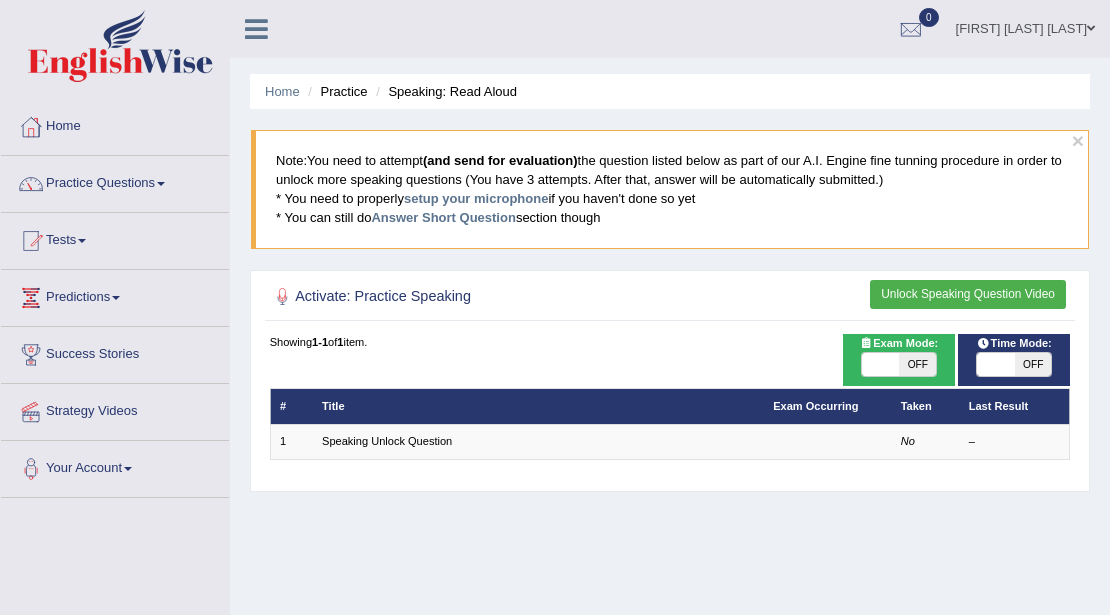 click on "OFF" at bounding box center (917, 365) 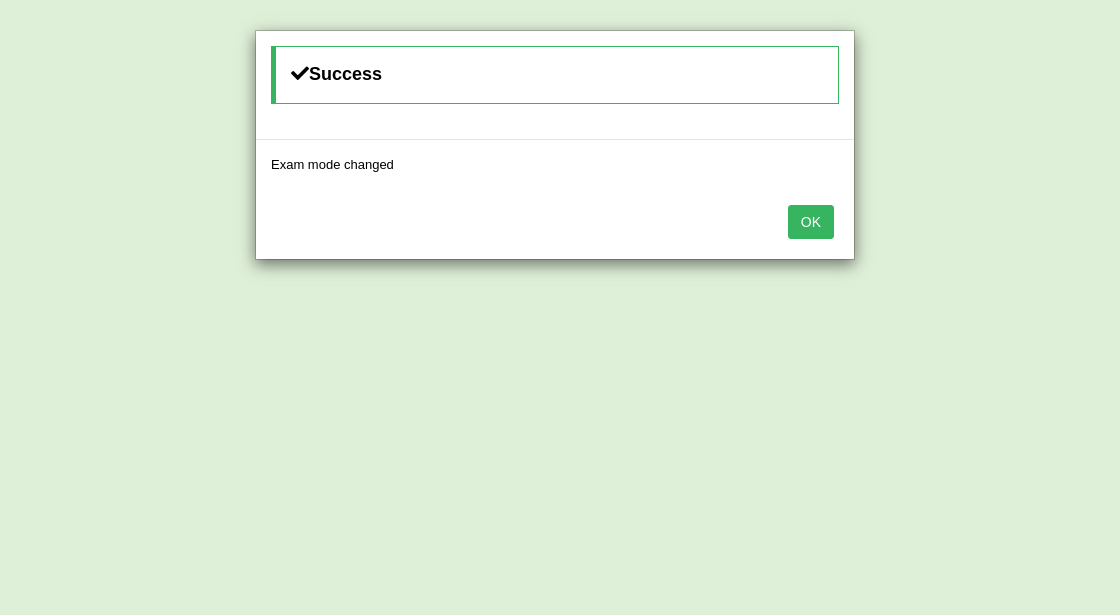 click on "OK" at bounding box center (811, 222) 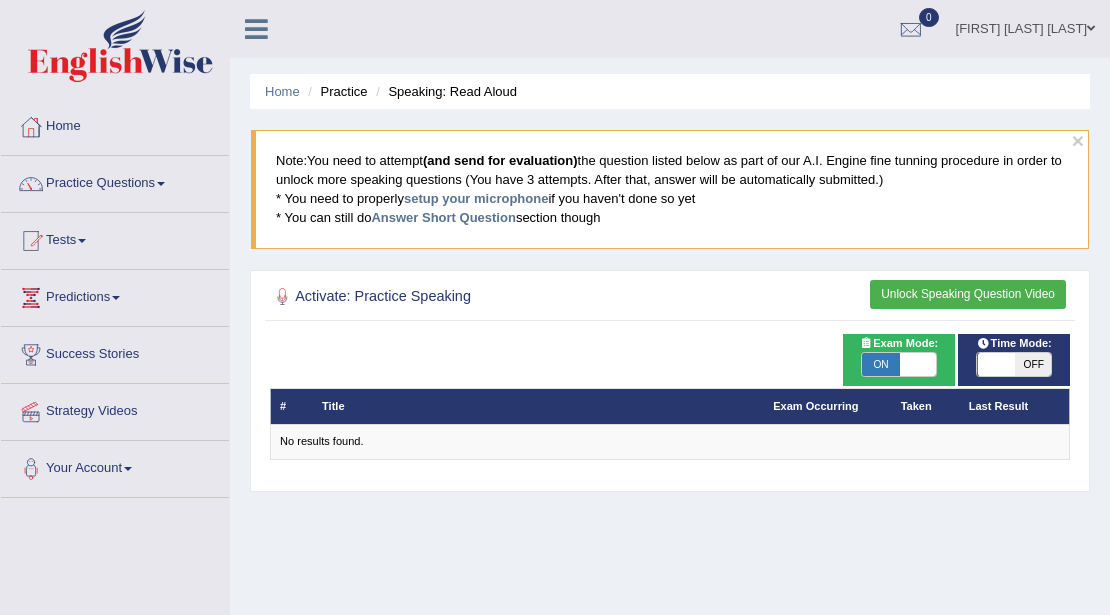 scroll, scrollTop: 0, scrollLeft: 0, axis: both 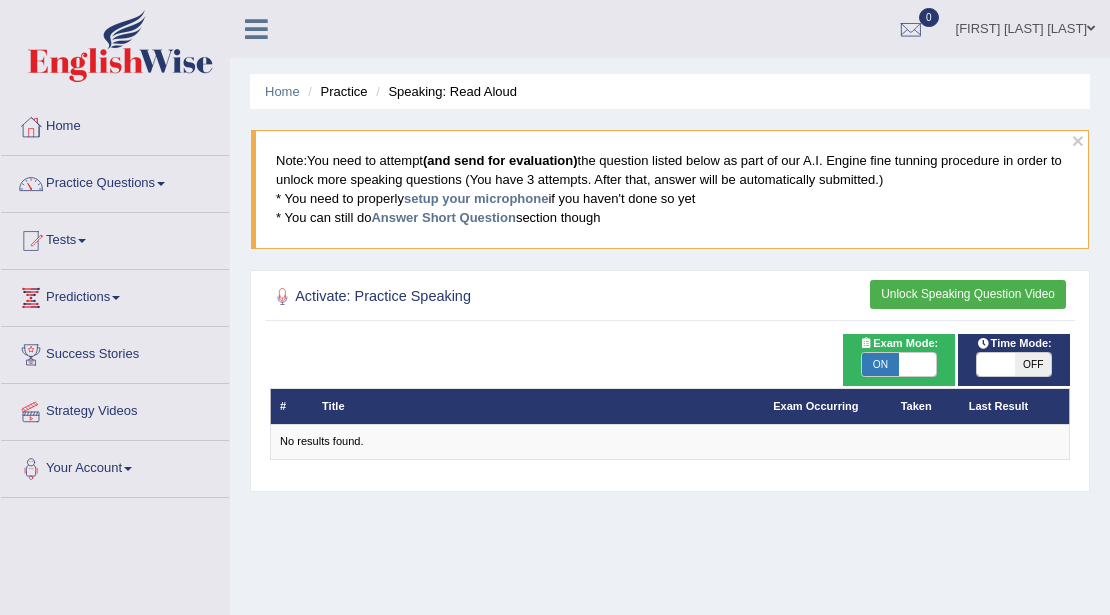 click at bounding box center [917, 365] 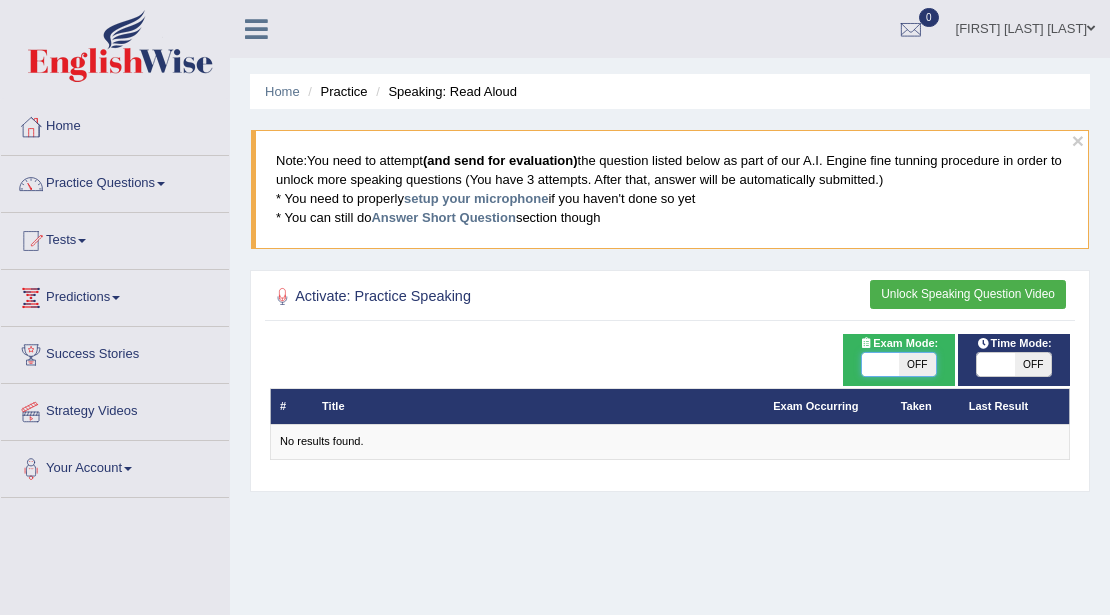 checkbox on "false" 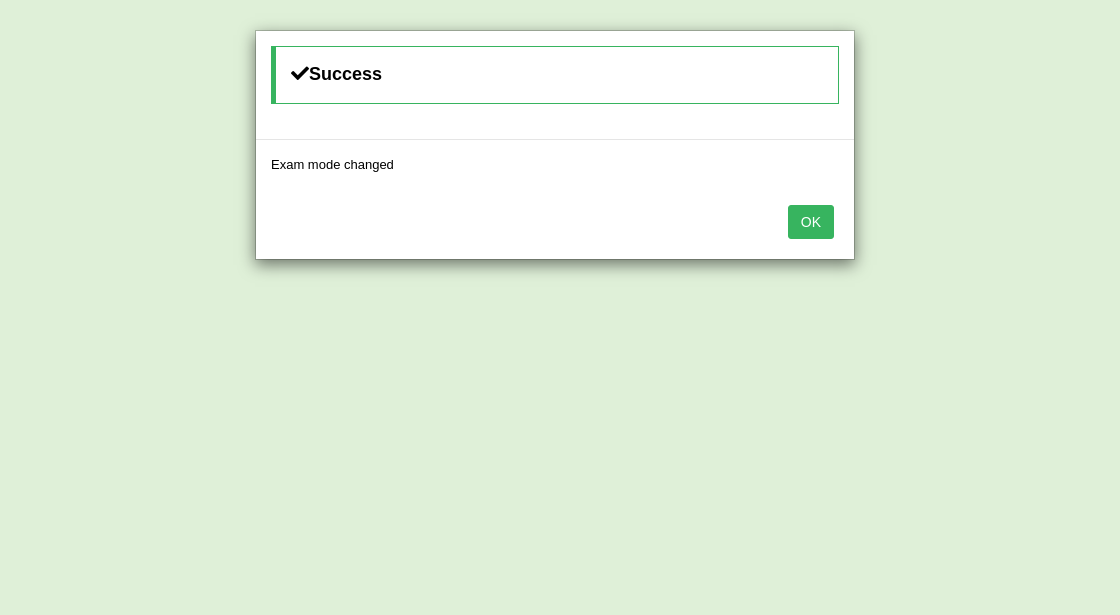 click on "OK" at bounding box center (811, 222) 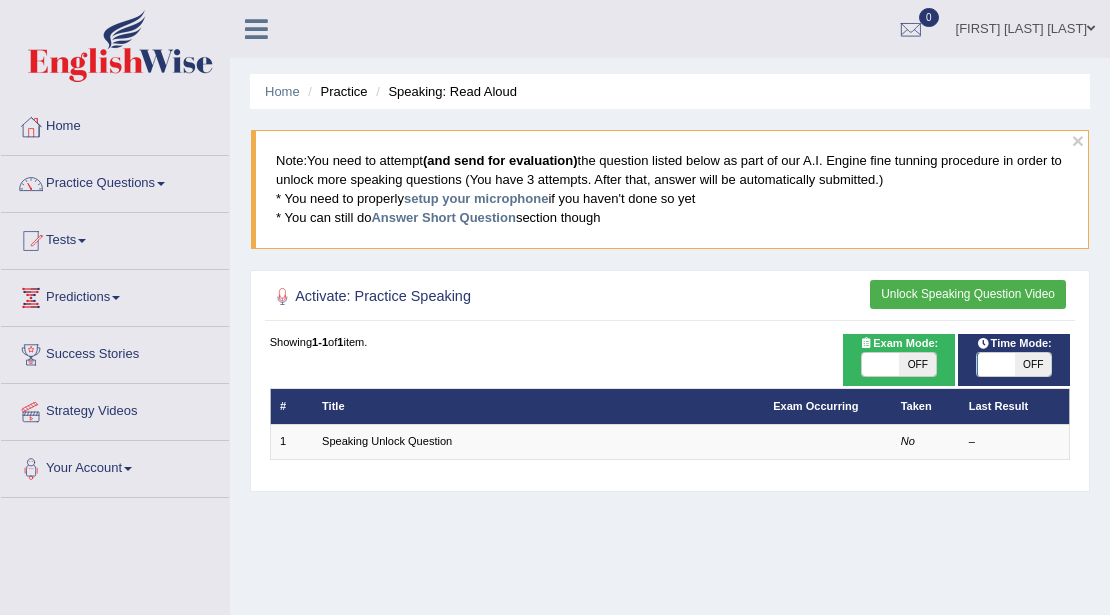 scroll, scrollTop: 0, scrollLeft: 0, axis: both 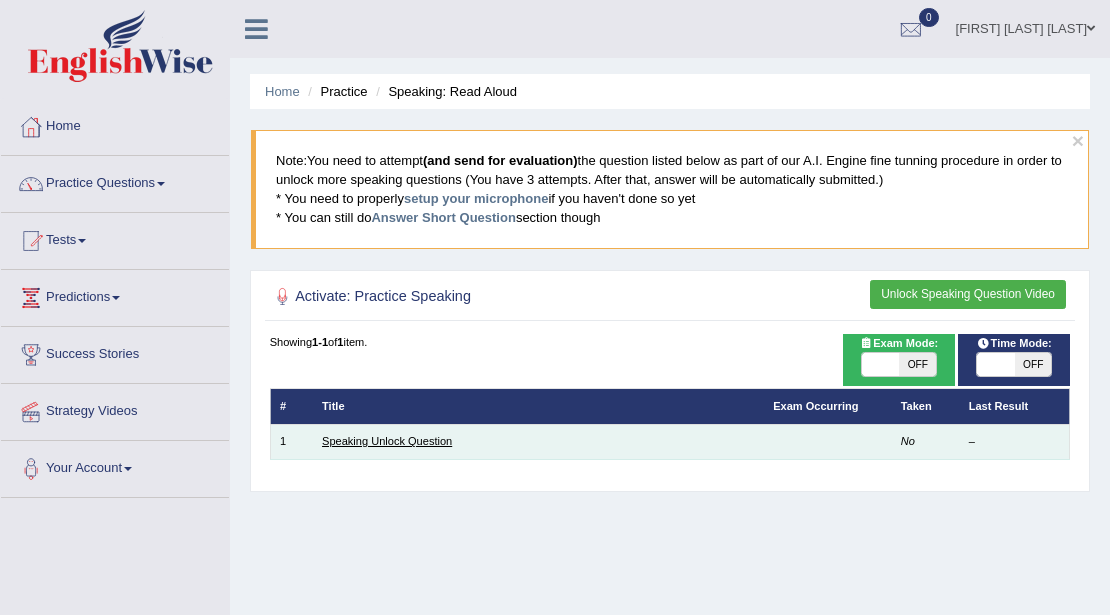 click on "Speaking Unlock Question" at bounding box center [387, 441] 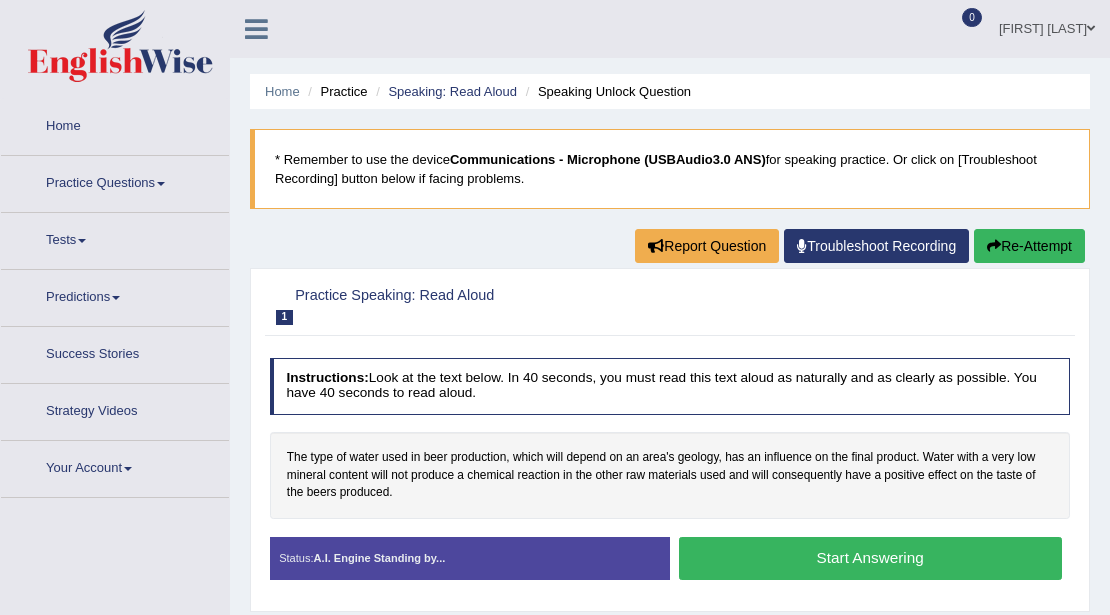 scroll, scrollTop: 0, scrollLeft: 0, axis: both 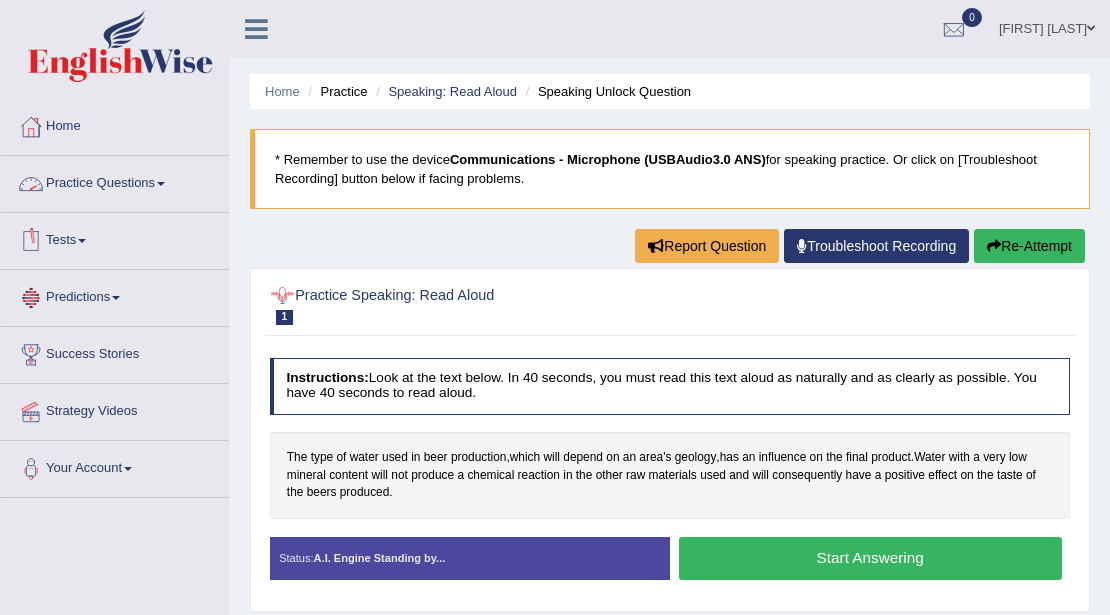 click on "Practice Questions" at bounding box center (115, 181) 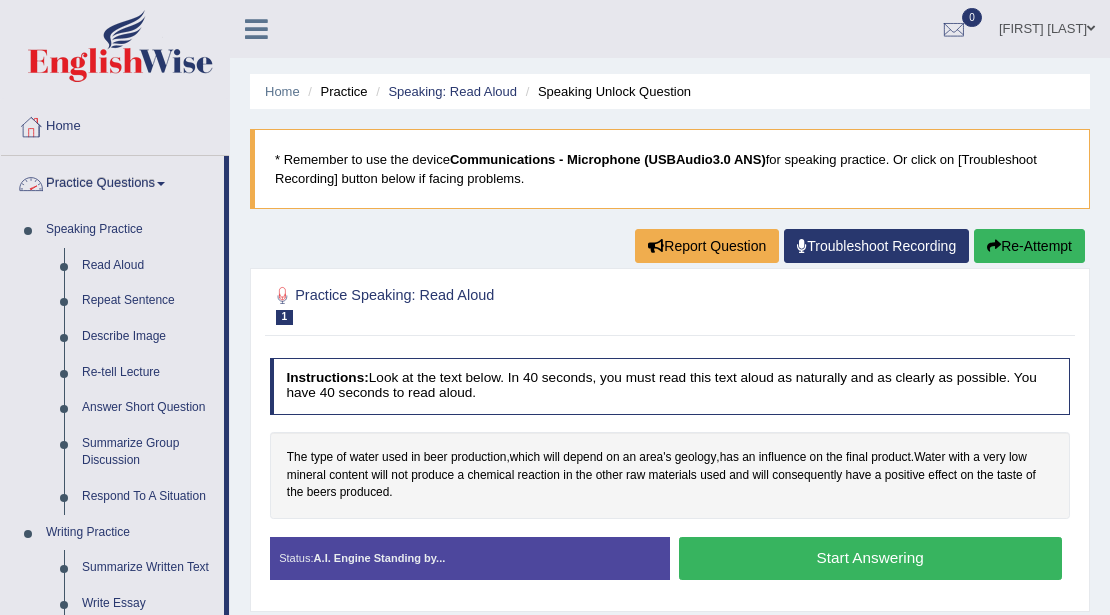 click on "Practice Questions" at bounding box center (112, 181) 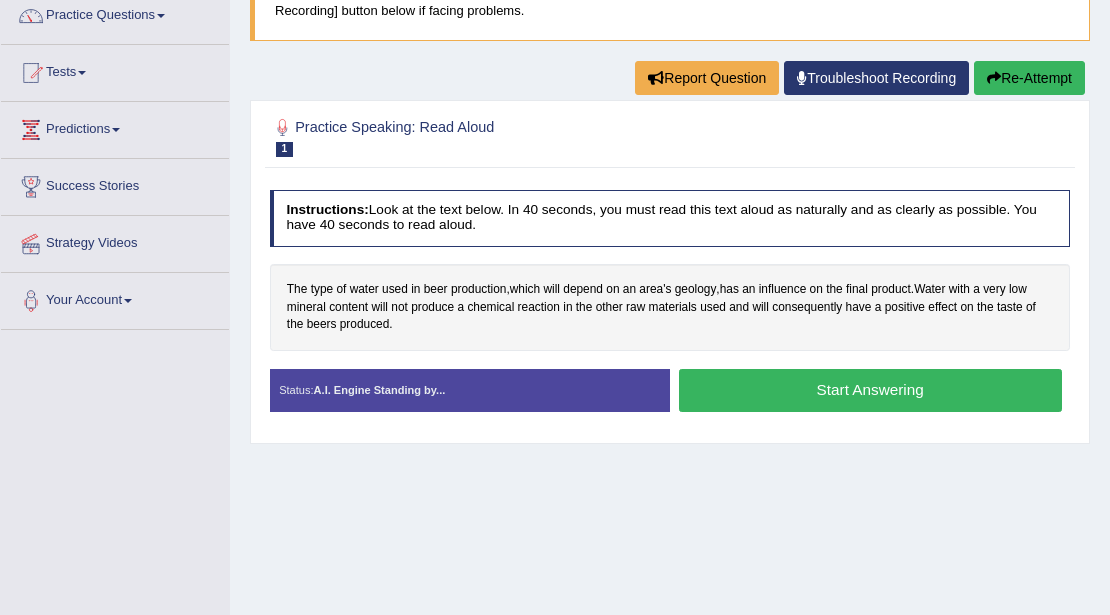 scroll, scrollTop: 0, scrollLeft: 0, axis: both 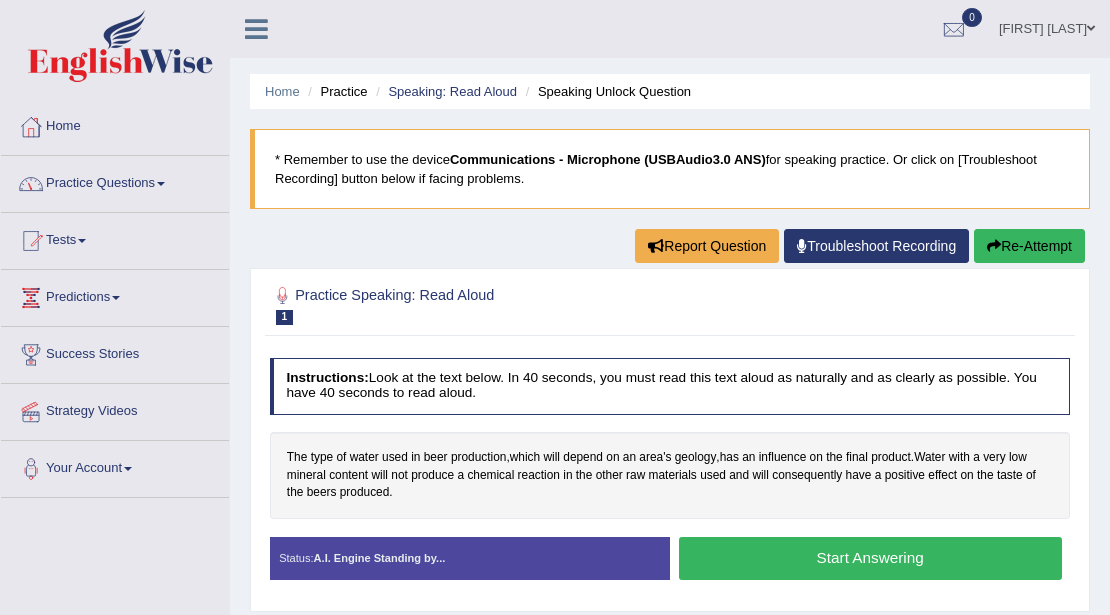 click on "Practice Questions" at bounding box center [115, 181] 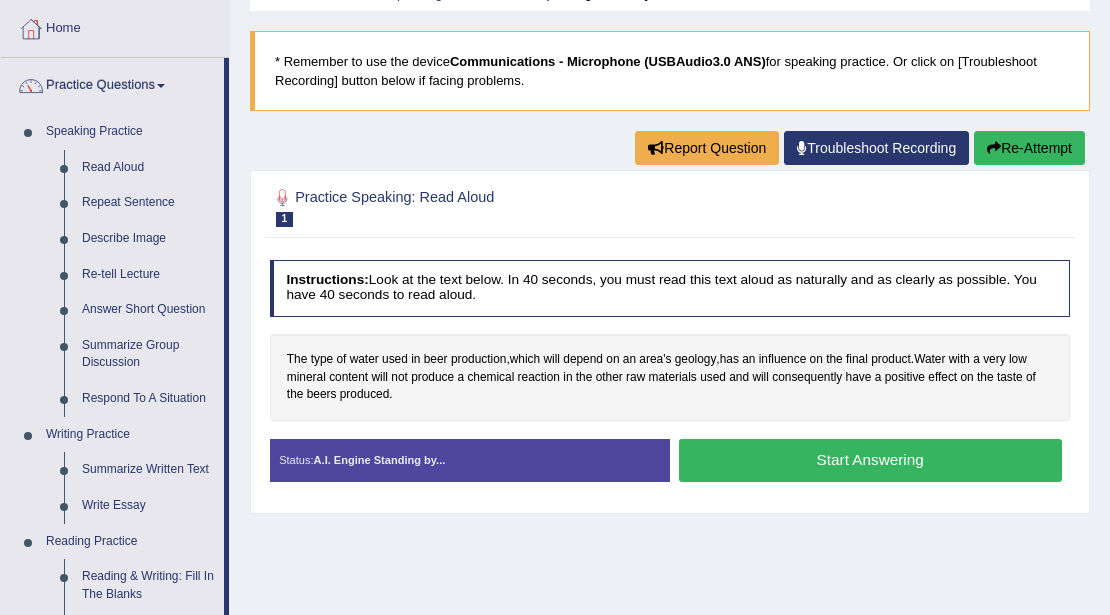scroll, scrollTop: 133, scrollLeft: 0, axis: vertical 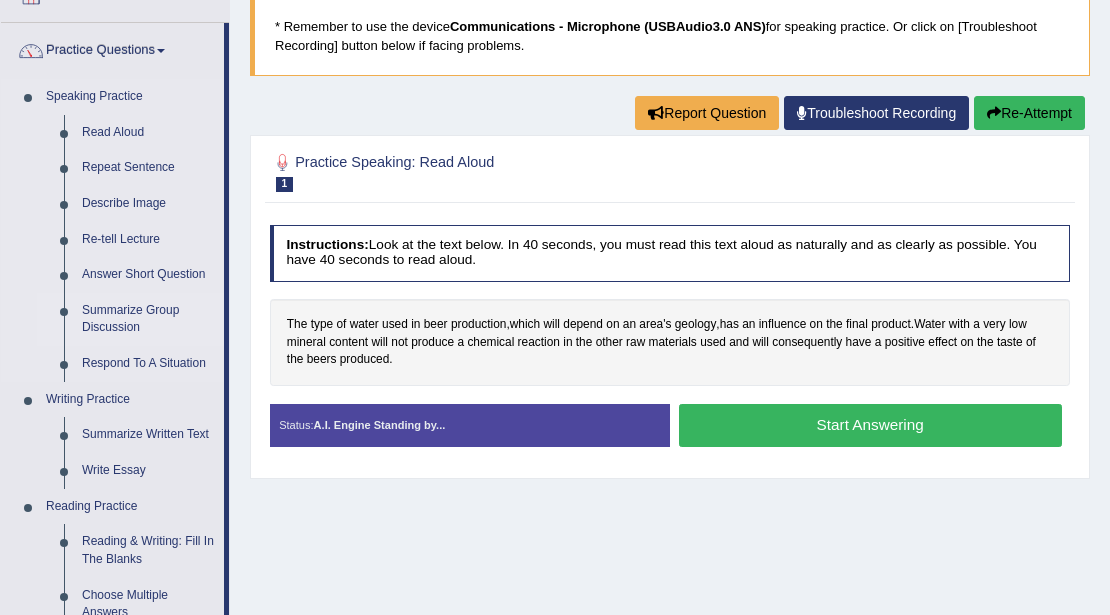 click on "Summarize Group Discussion" at bounding box center [148, 319] 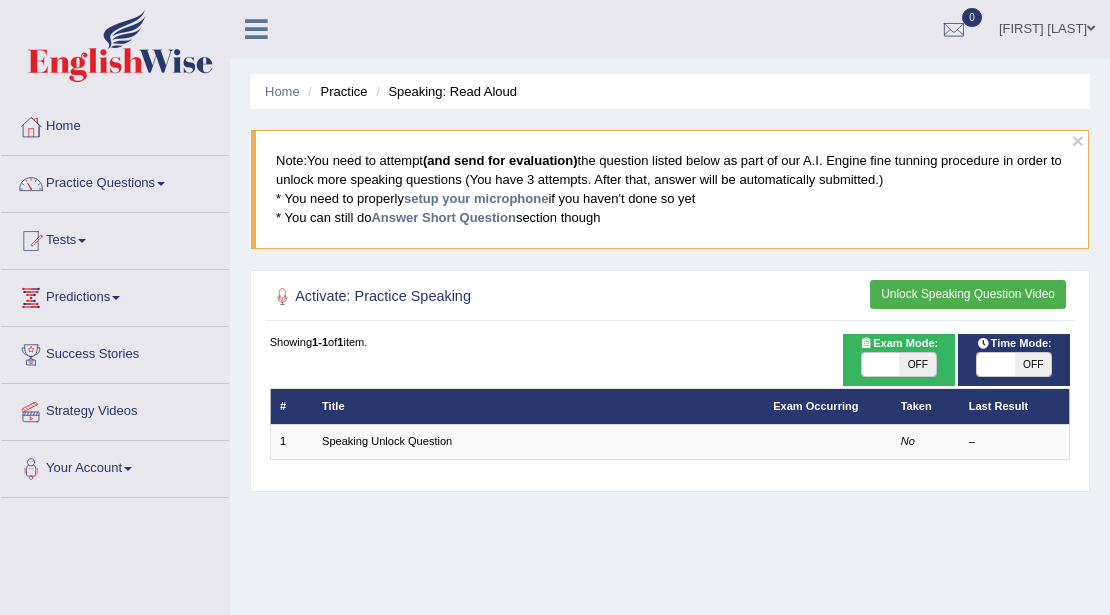 scroll, scrollTop: 0, scrollLeft: 0, axis: both 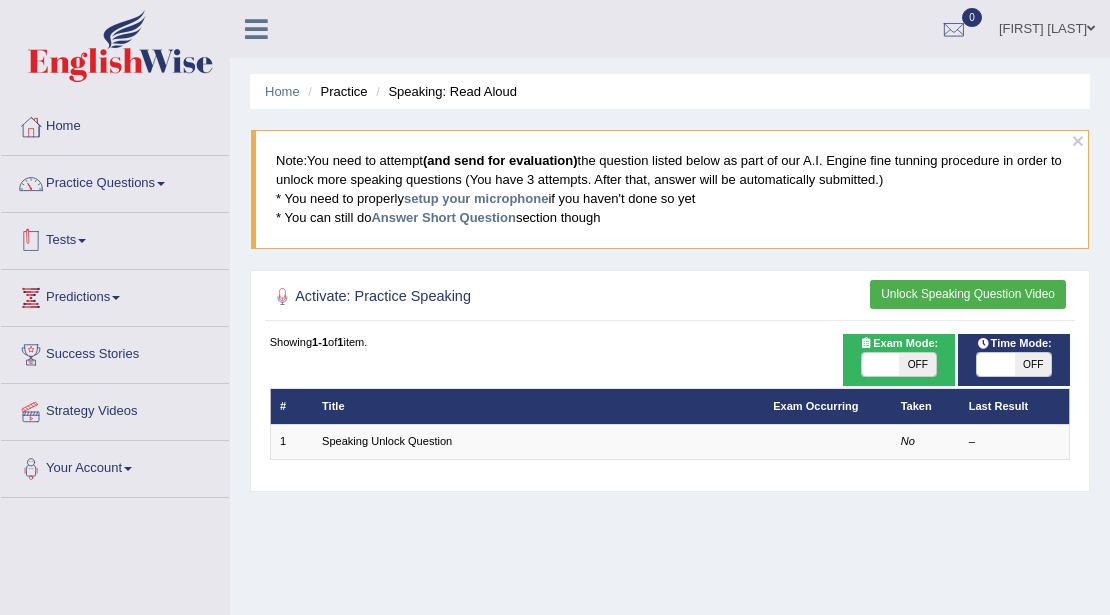 click on "Tests" at bounding box center [115, 238] 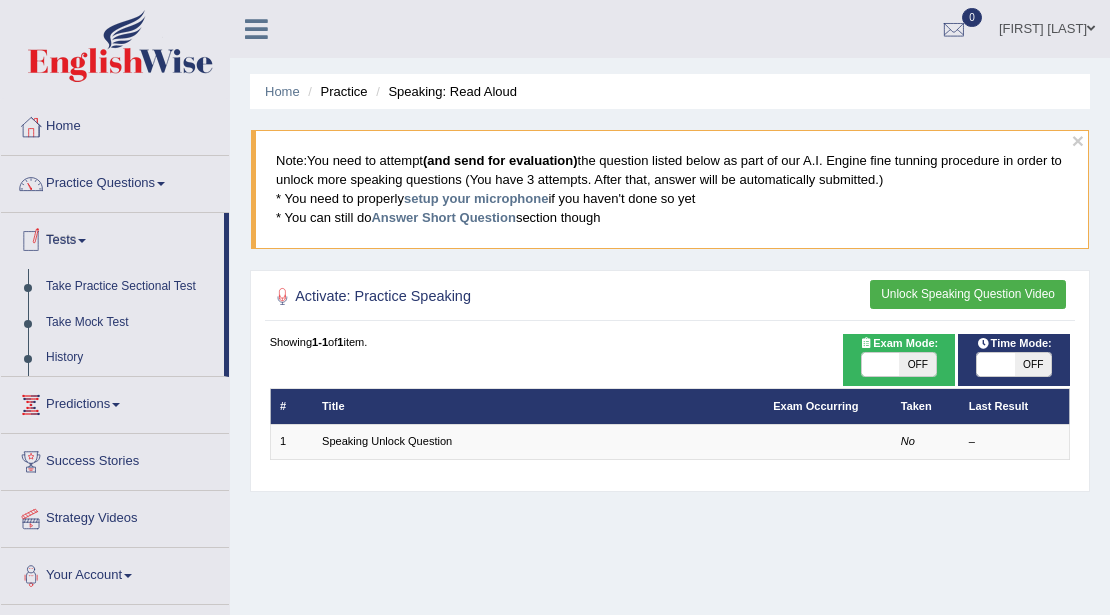 click on "Tests" at bounding box center [112, 238] 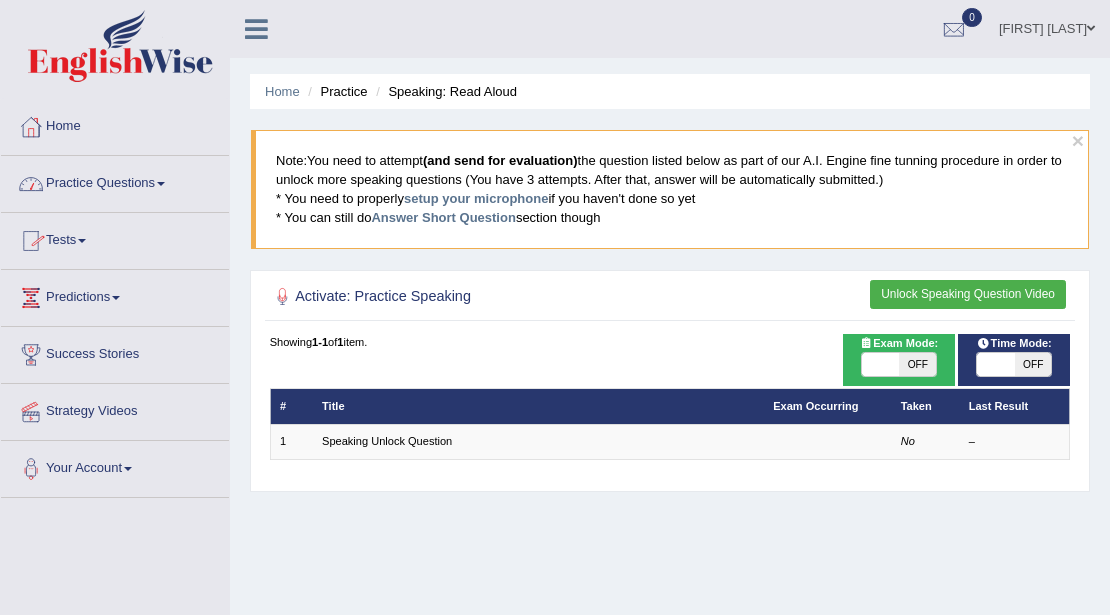 click on "Practice Questions" at bounding box center [115, 181] 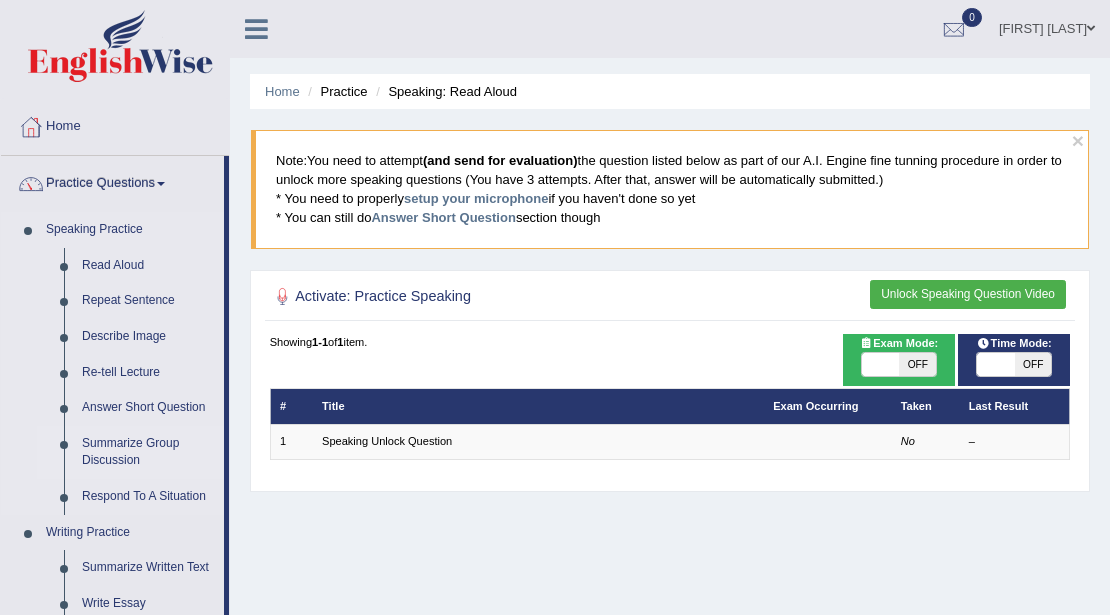 click on "Summarize Group Discussion" at bounding box center (148, 452) 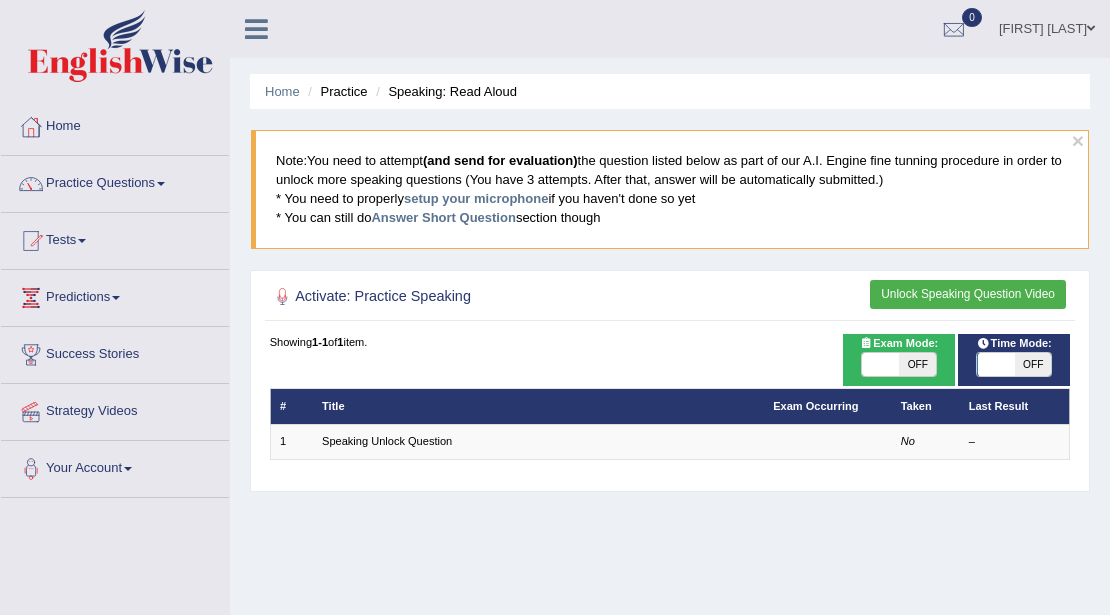 scroll, scrollTop: 0, scrollLeft: 0, axis: both 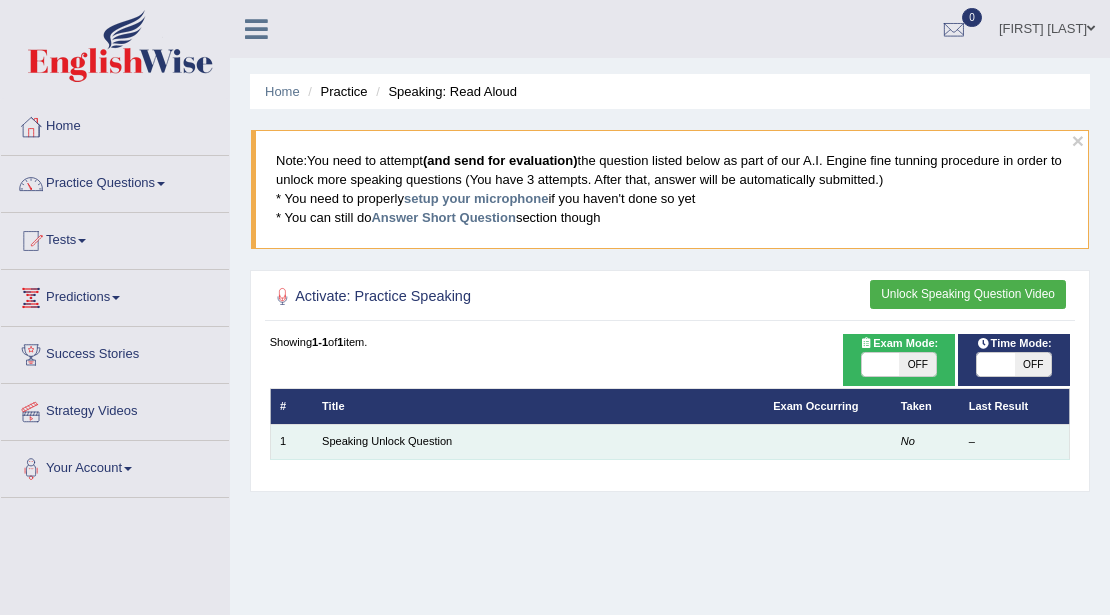 click on "1" at bounding box center (291, 441) 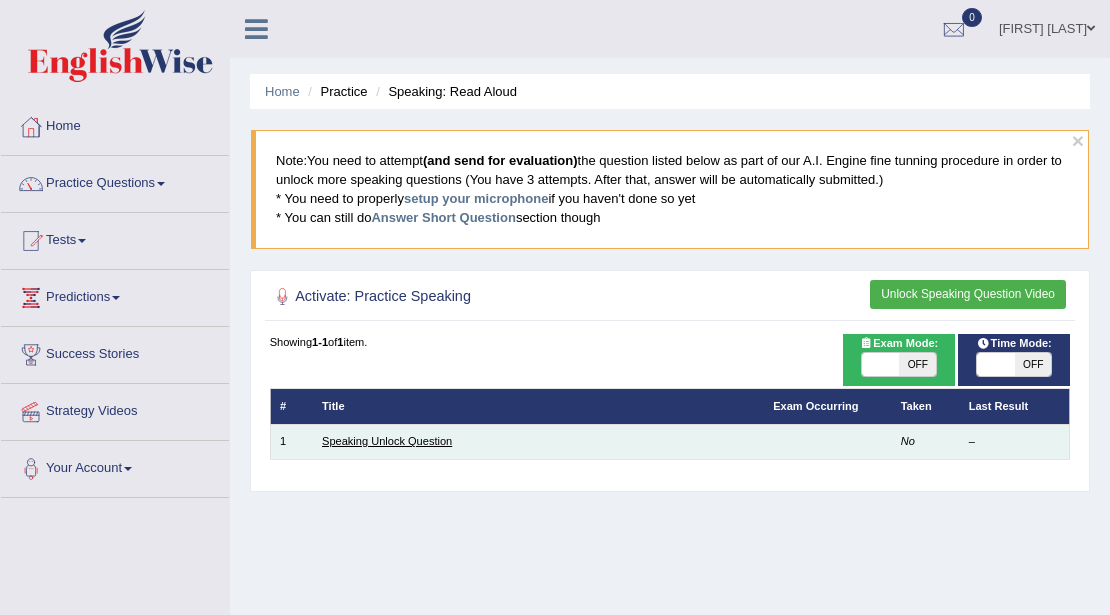 click on "Speaking Unlock Question" at bounding box center (387, 441) 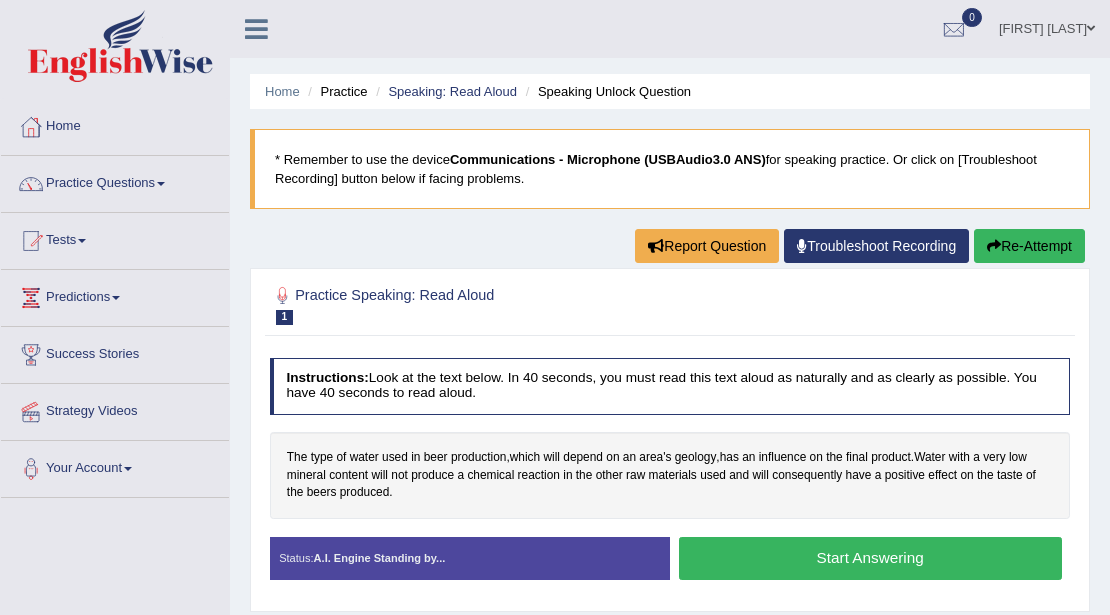 scroll, scrollTop: 0, scrollLeft: 0, axis: both 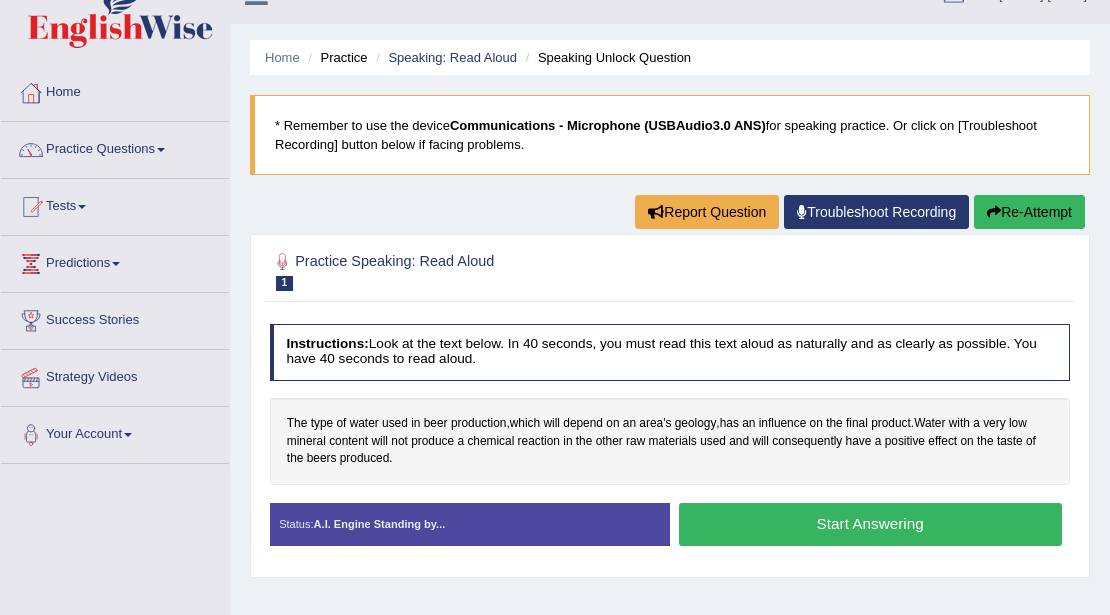 click on "Start Answering" at bounding box center (870, 524) 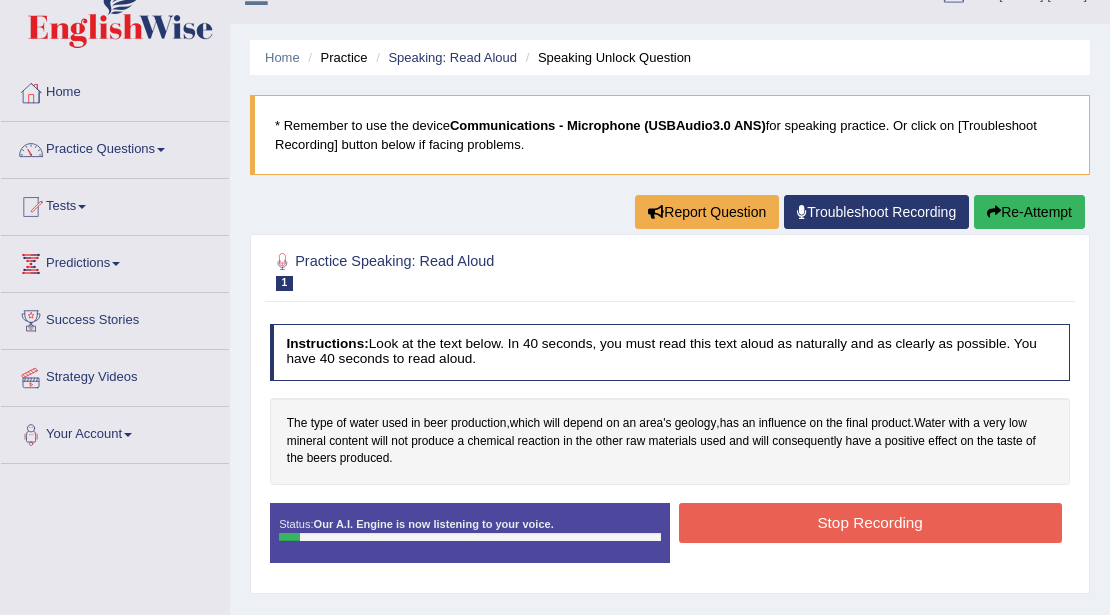click on "Stop Recording" at bounding box center (870, 522) 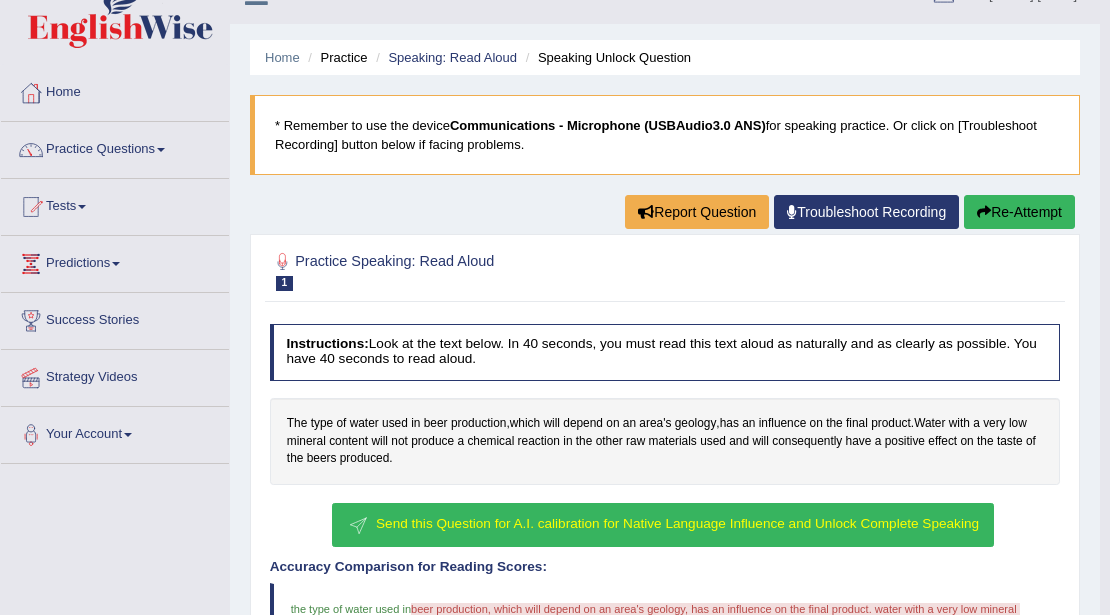 click on "Send this Question for A.I. calibration for Native Language Influence and Unlock Complete Speaking" at bounding box center [677, 523] 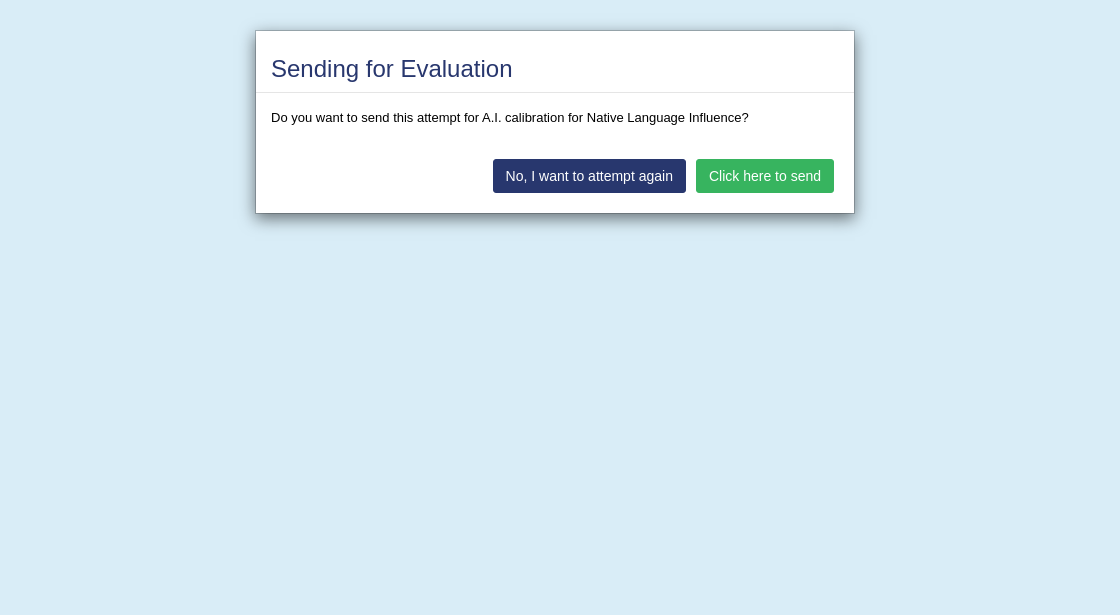 click on "Click here to send" at bounding box center [765, 176] 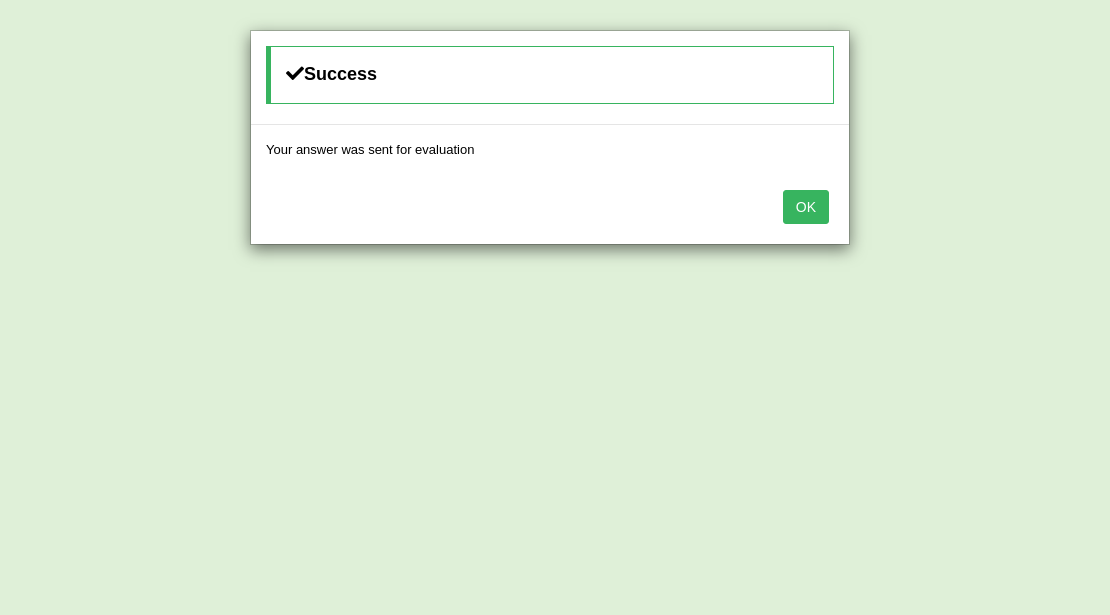 click on "OK" at bounding box center [806, 207] 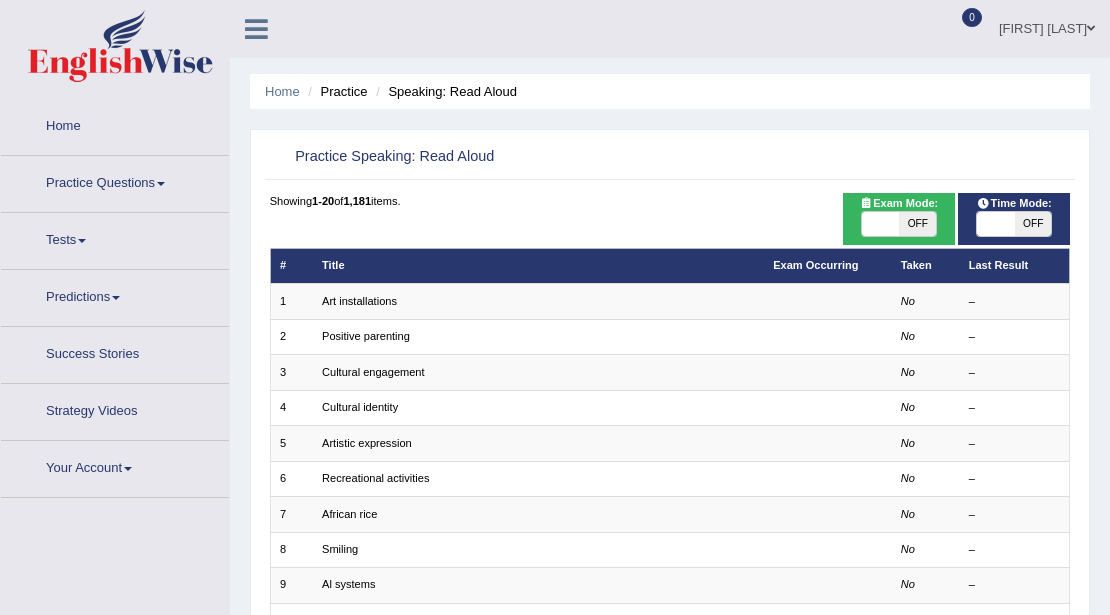 scroll, scrollTop: 0, scrollLeft: 0, axis: both 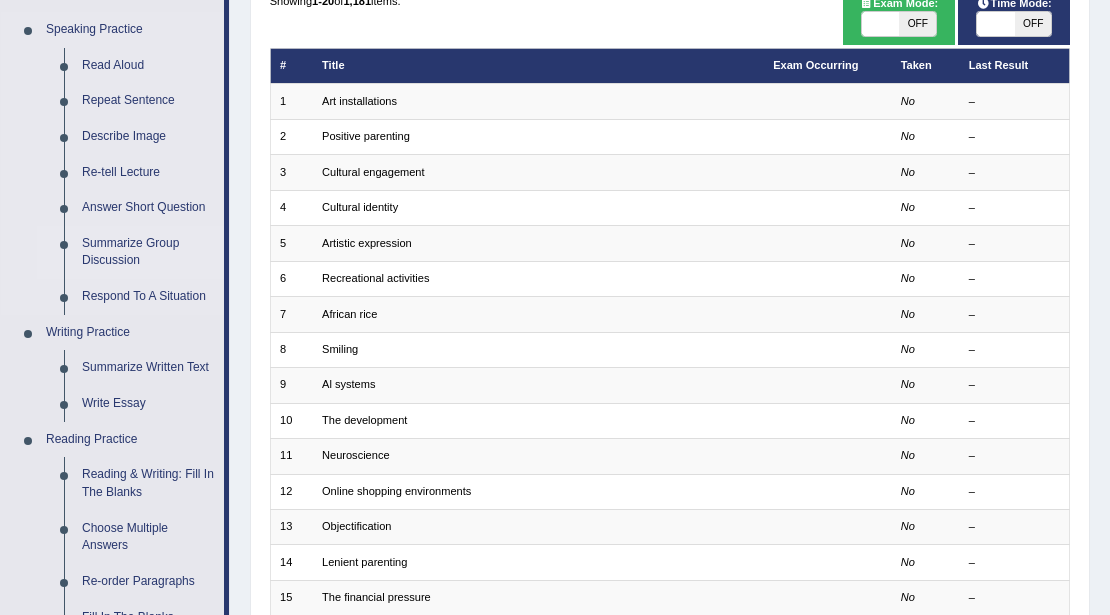 click on "Summarize Group Discussion" at bounding box center (148, 252) 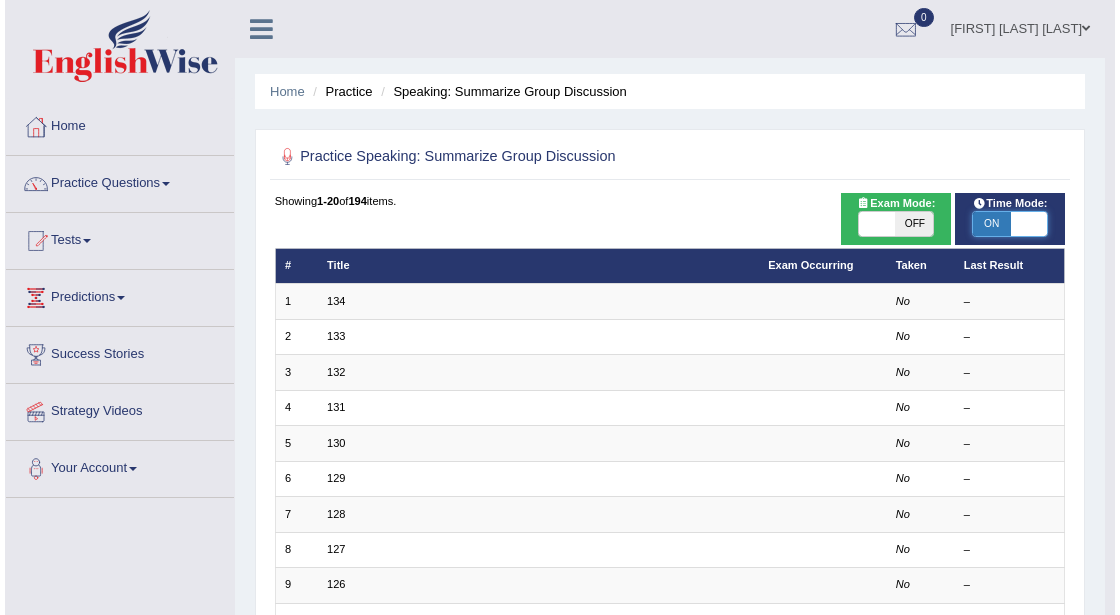 scroll, scrollTop: 0, scrollLeft: 0, axis: both 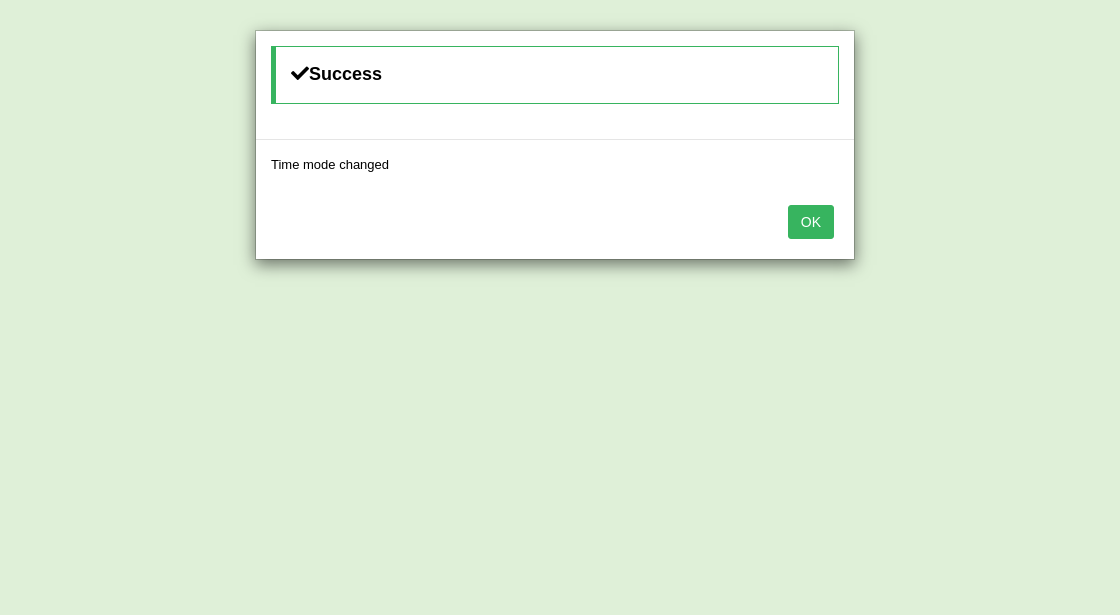 click on "OK" at bounding box center [811, 222] 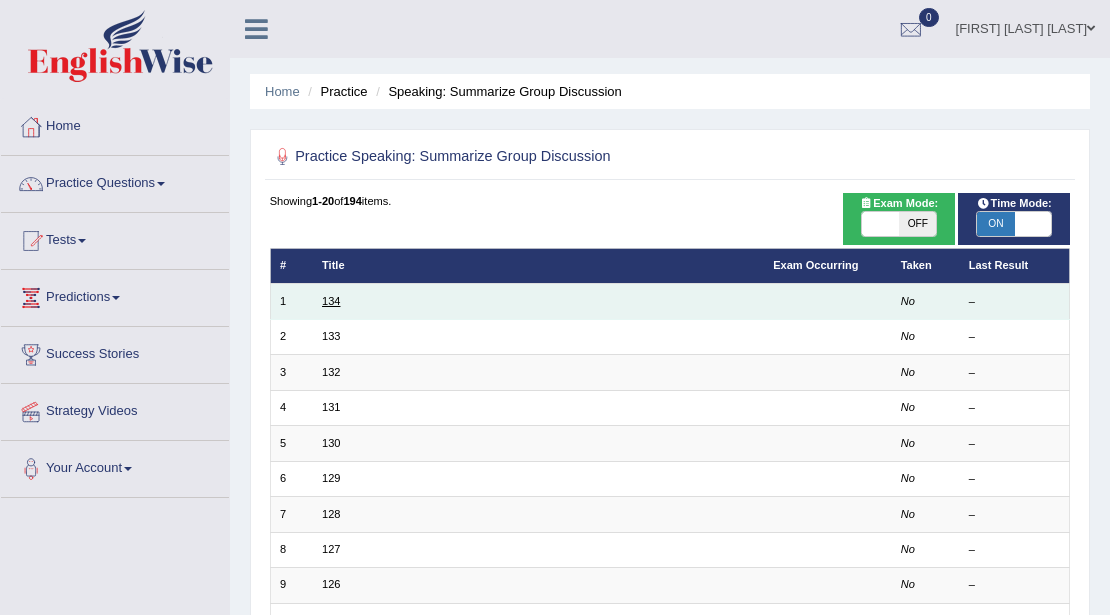 click on "134" at bounding box center (331, 301) 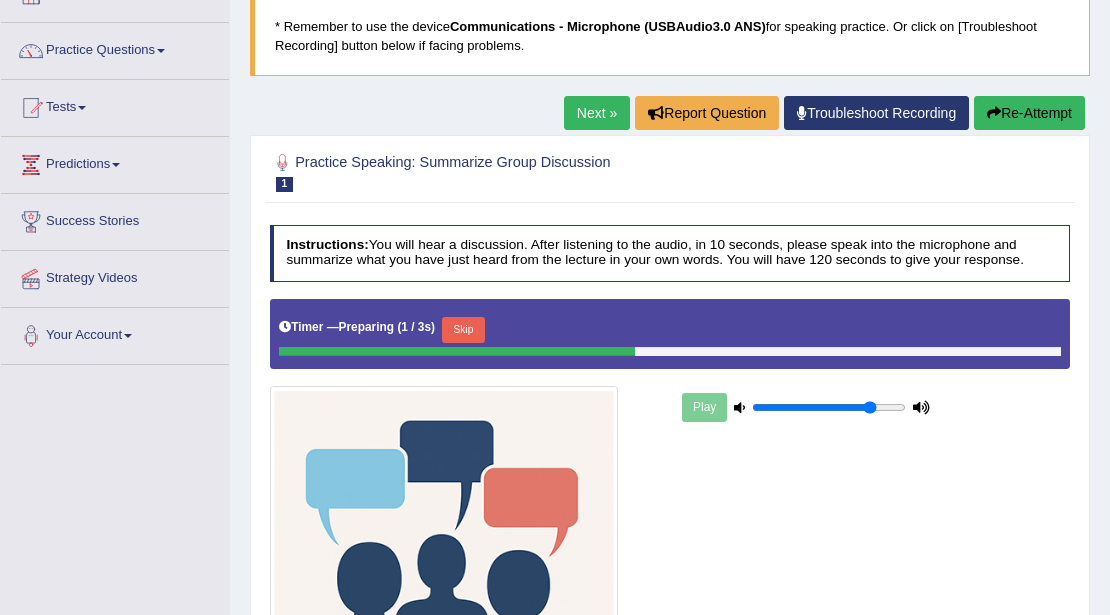 scroll, scrollTop: 0, scrollLeft: 0, axis: both 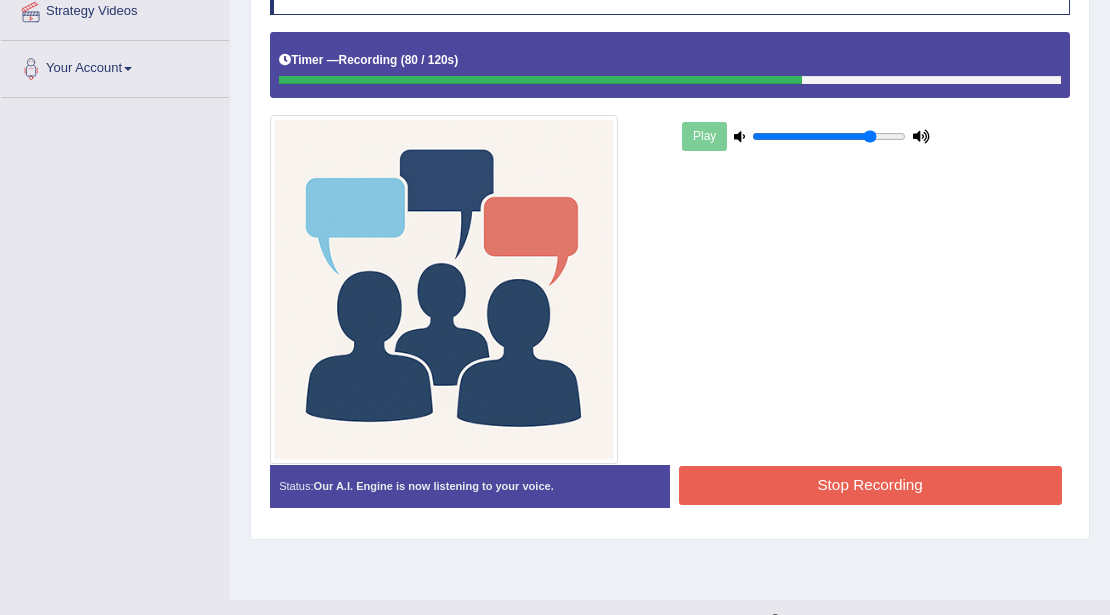 click on "Stop Recording" at bounding box center [870, 485] 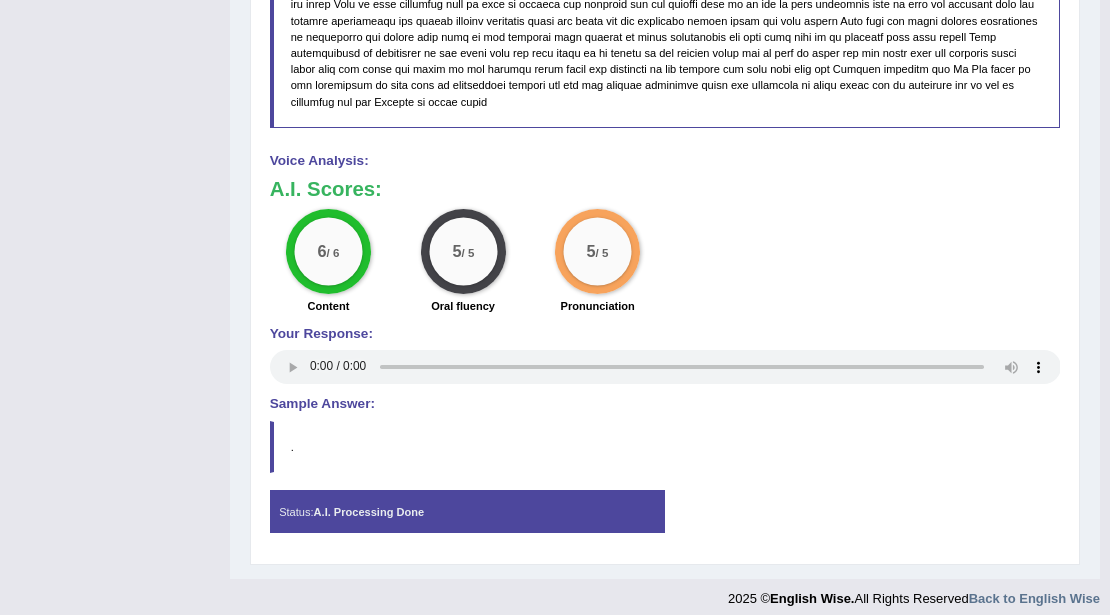 scroll, scrollTop: 1278, scrollLeft: 0, axis: vertical 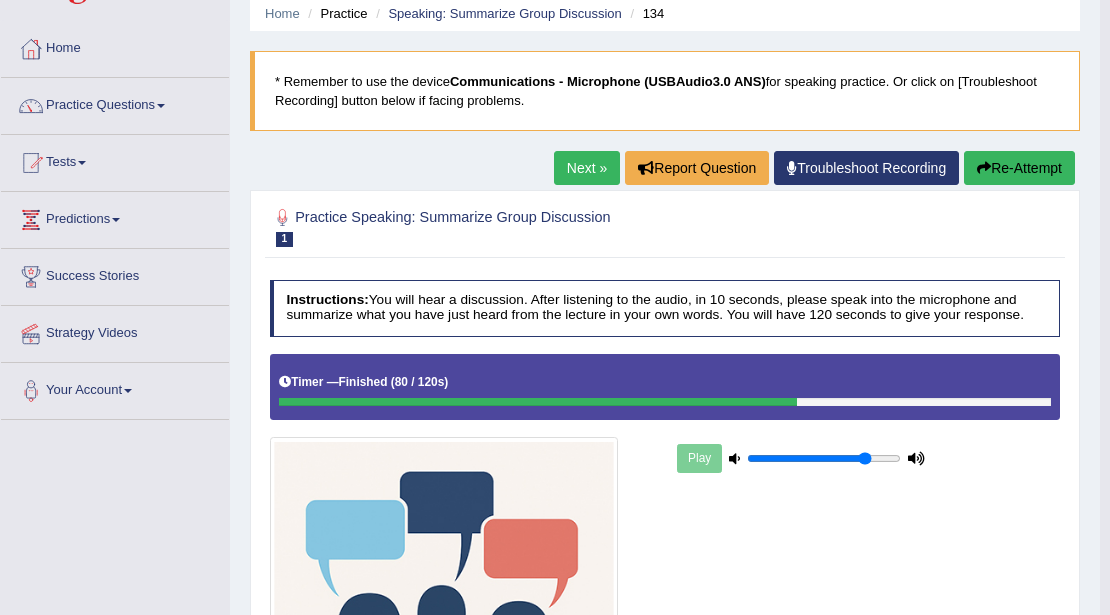 click on "Next »" at bounding box center [587, 168] 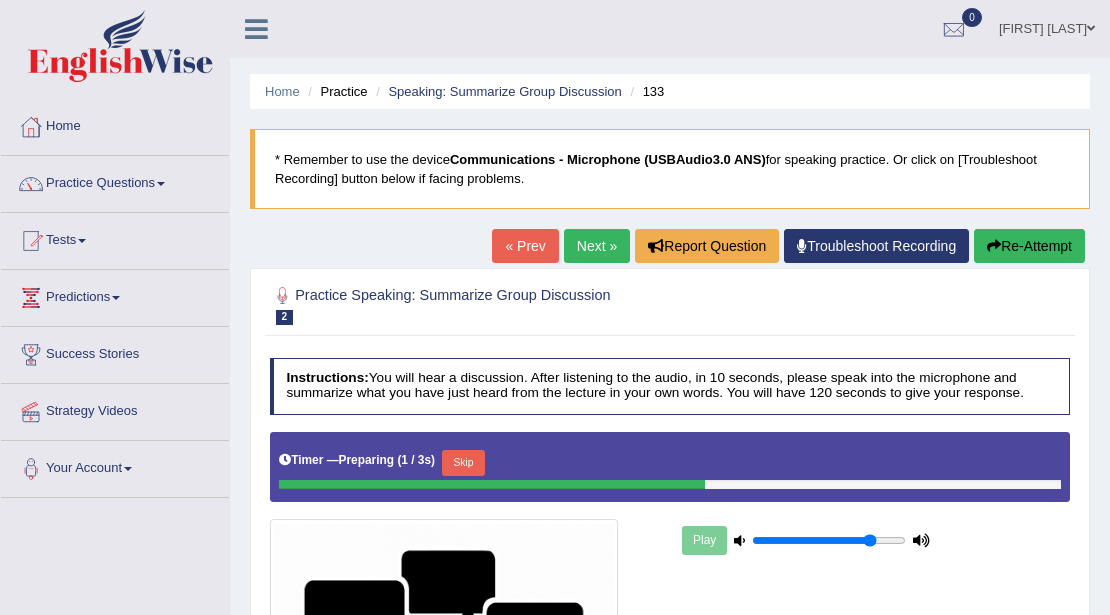 scroll, scrollTop: 66, scrollLeft: 0, axis: vertical 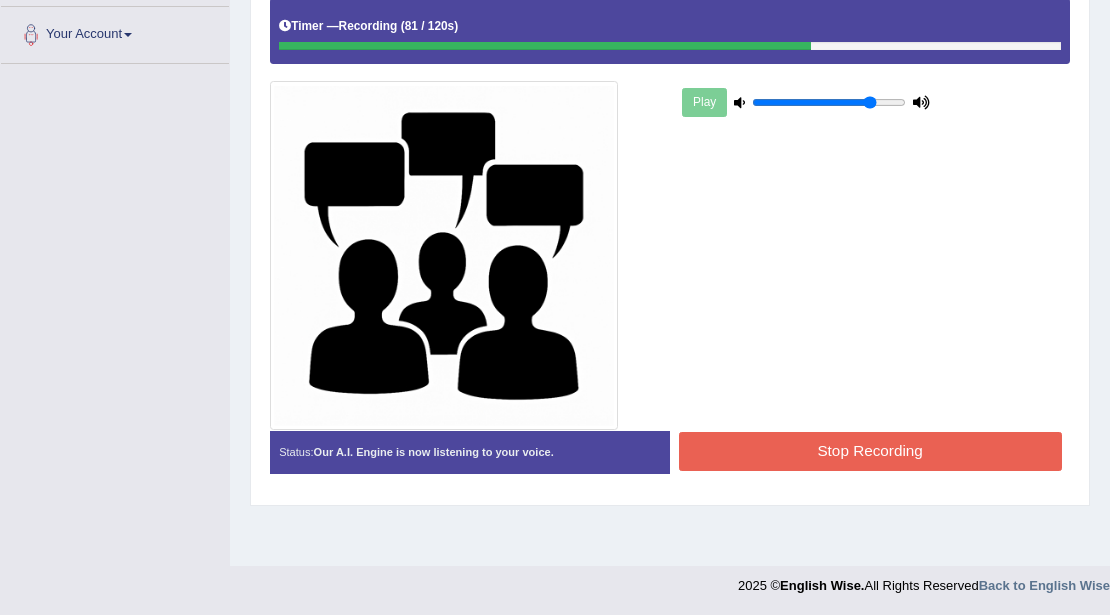 click on "Stop Recording" at bounding box center [870, 451] 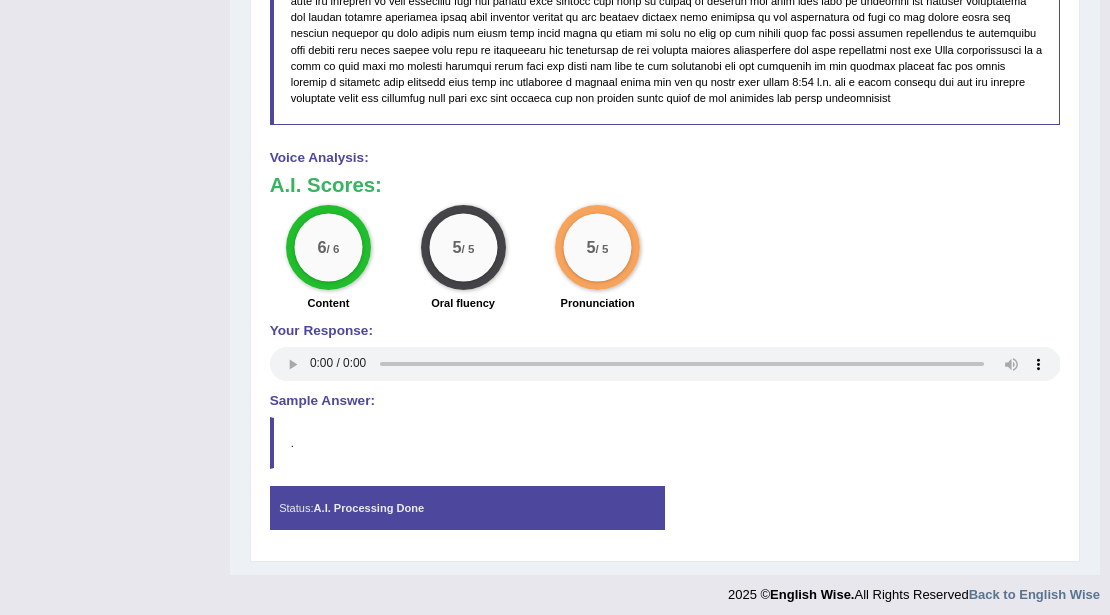 scroll, scrollTop: 1327, scrollLeft: 0, axis: vertical 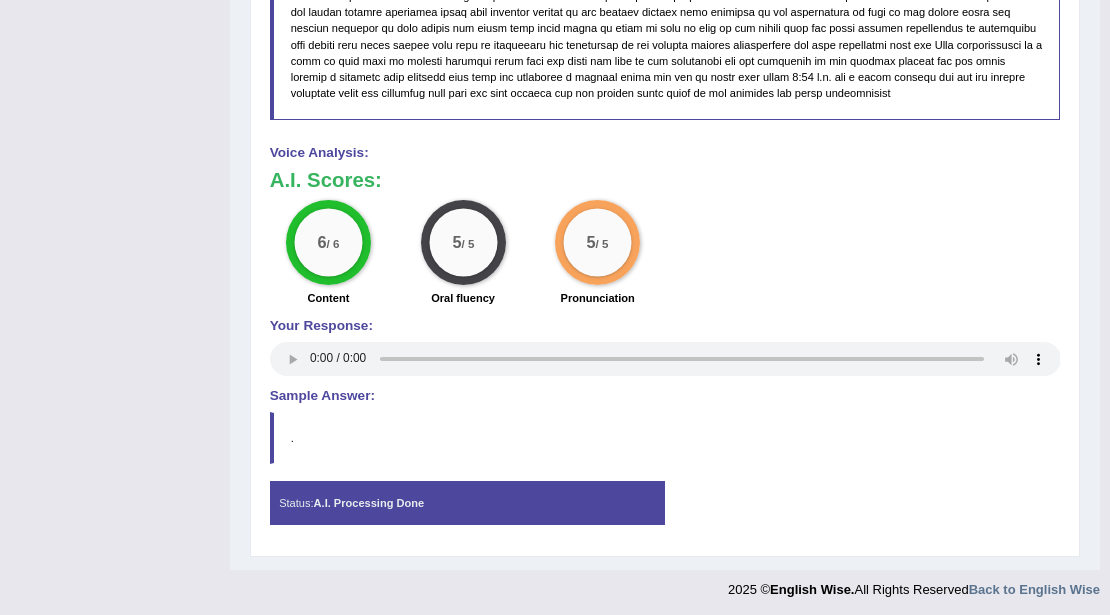 click on "A.I. Processing Done" at bounding box center (369, 503) 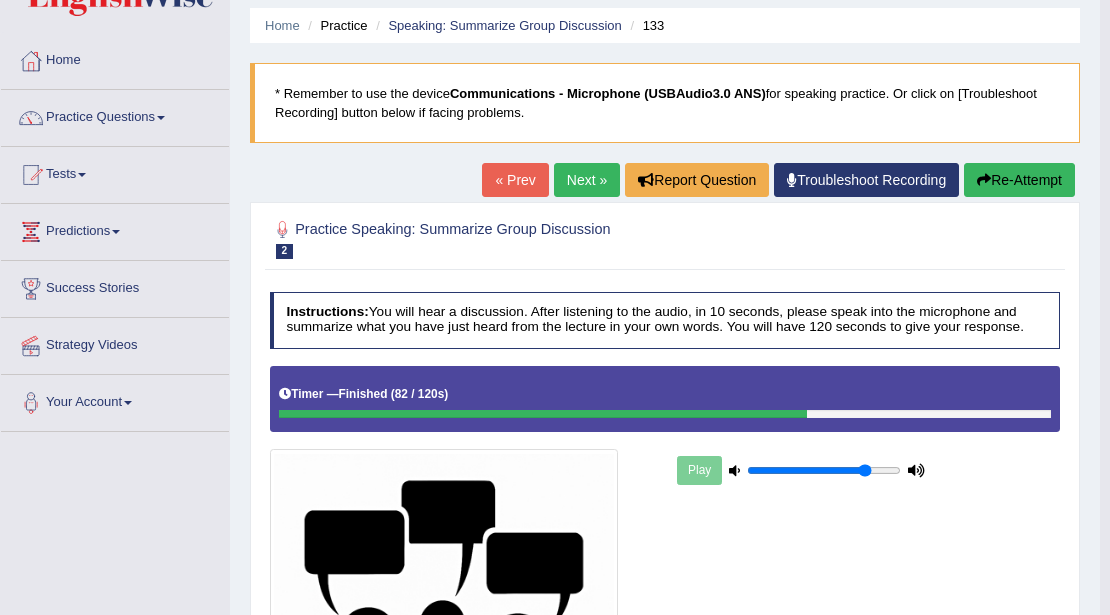scroll, scrollTop: 60, scrollLeft: 0, axis: vertical 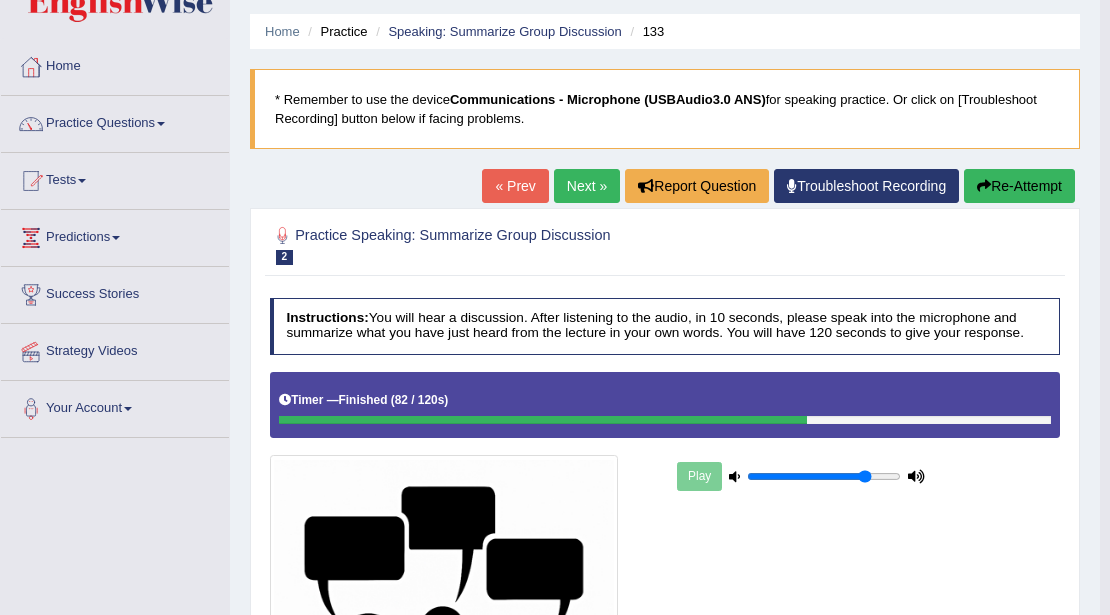click on "Next »" at bounding box center [587, 186] 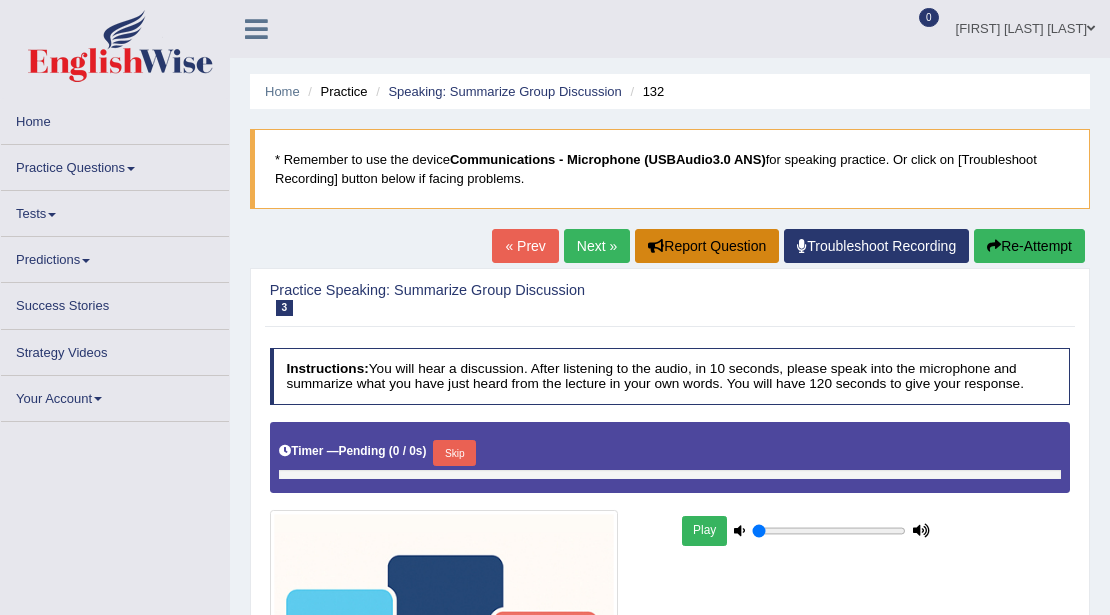 scroll, scrollTop: 0, scrollLeft: 0, axis: both 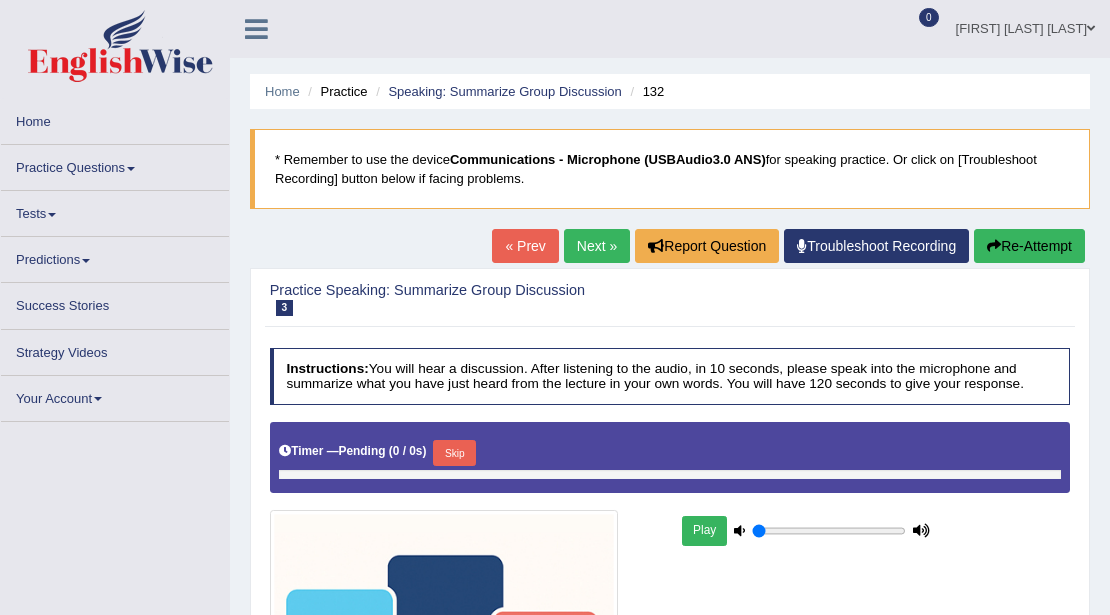 type on "0.8" 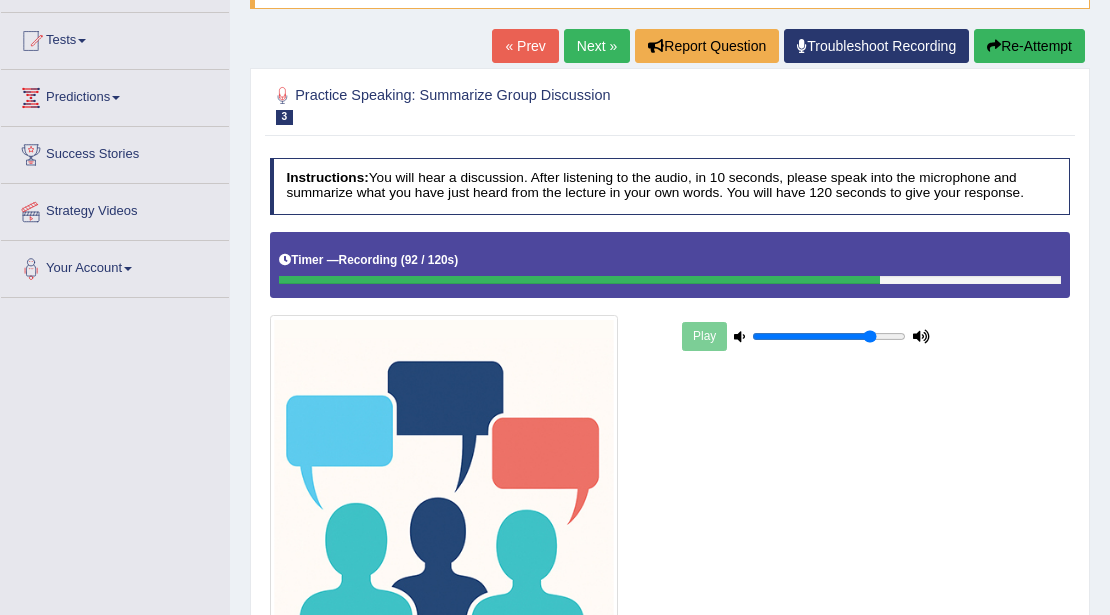 scroll, scrollTop: 434, scrollLeft: 0, axis: vertical 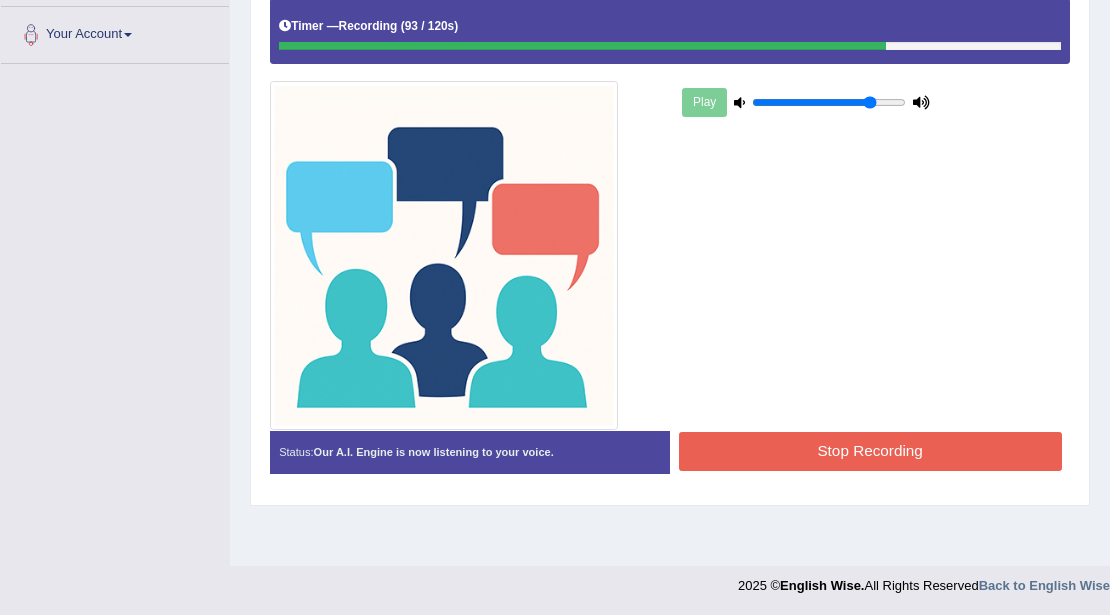click on "Stop Recording" at bounding box center (870, 451) 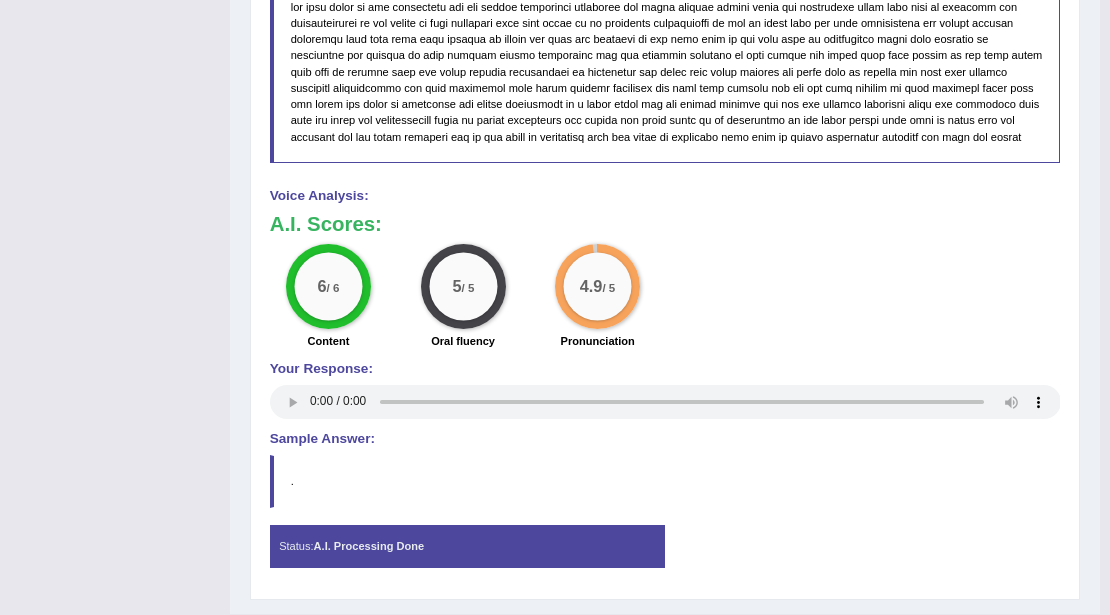 scroll, scrollTop: 1301, scrollLeft: 0, axis: vertical 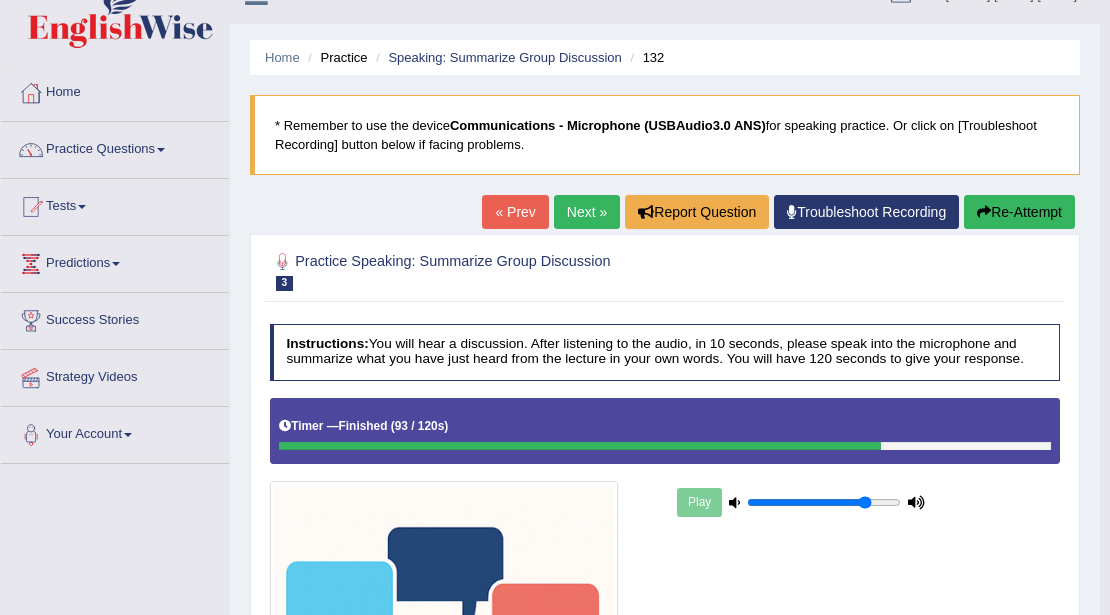 click on "Next »" at bounding box center [587, 212] 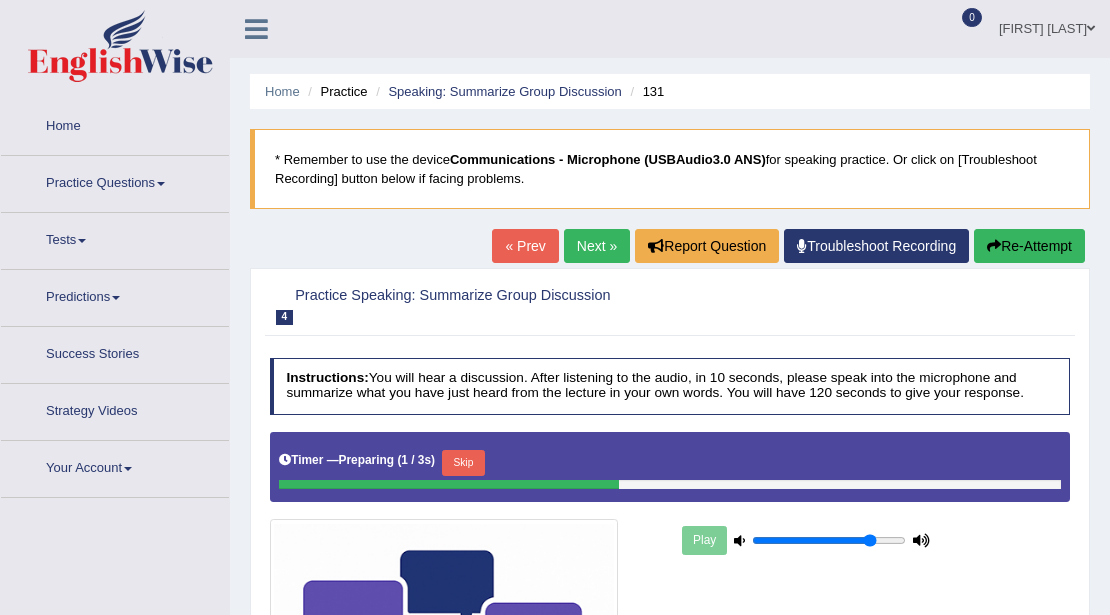 scroll, scrollTop: 66, scrollLeft: 0, axis: vertical 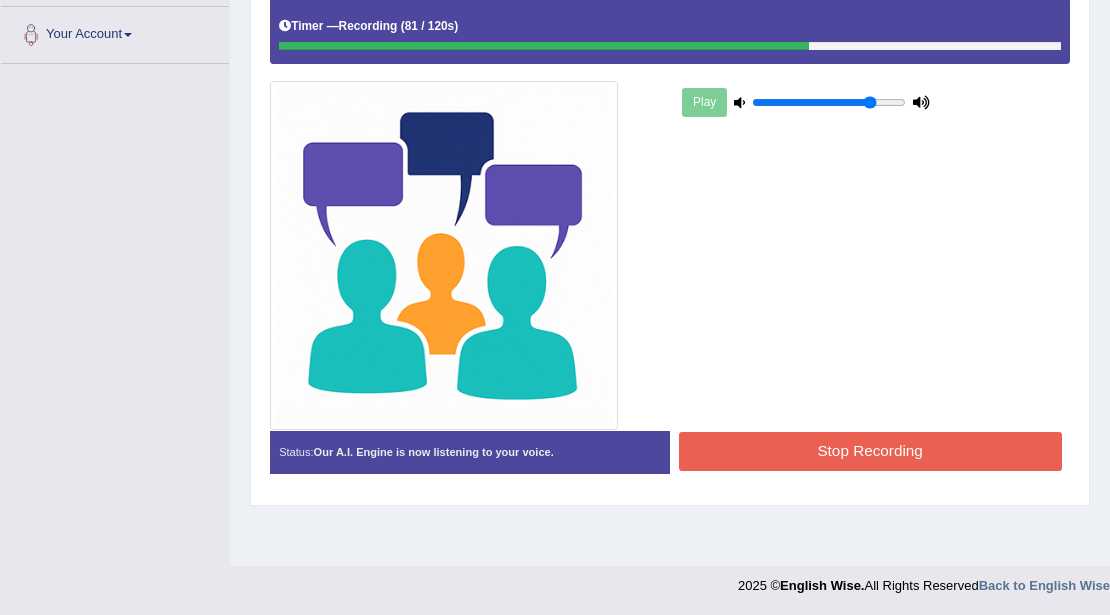 click on "Stop Recording" at bounding box center (870, 451) 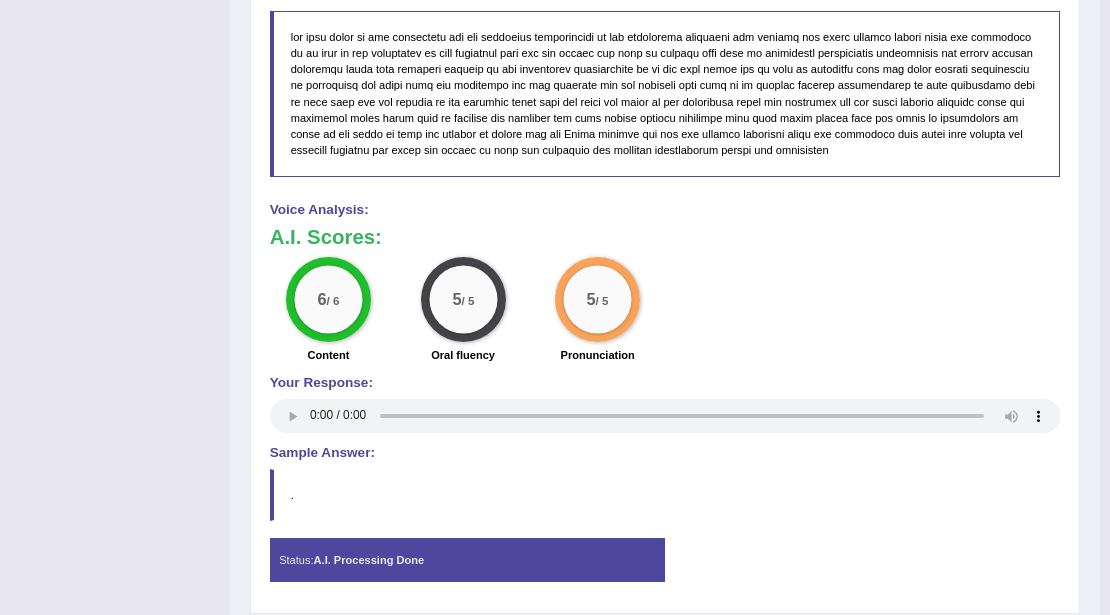 scroll, scrollTop: 1301, scrollLeft: 0, axis: vertical 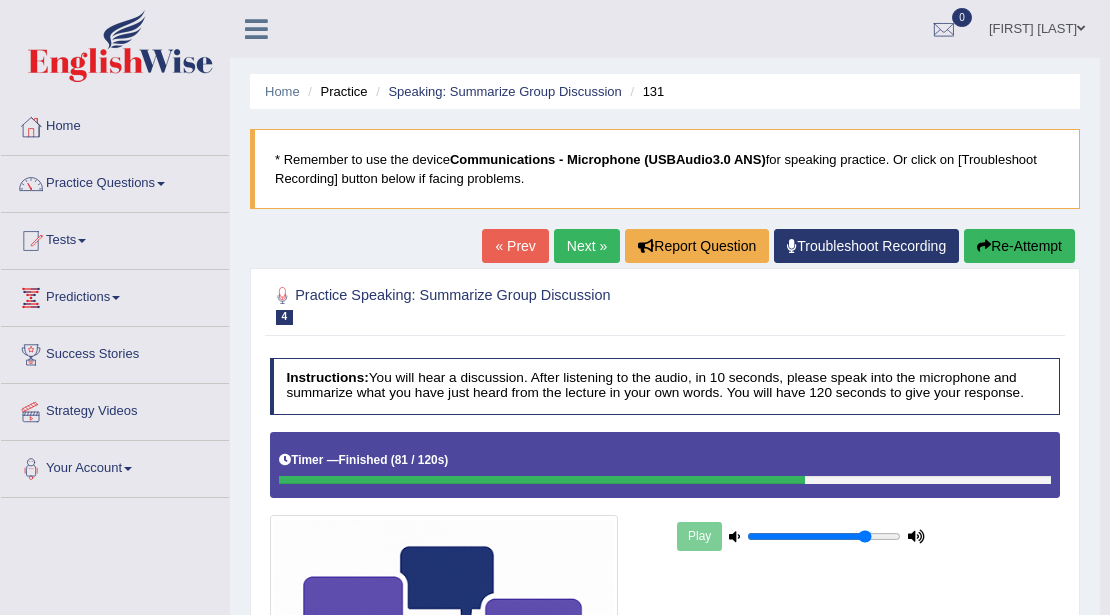 click on "Next »" at bounding box center (587, 246) 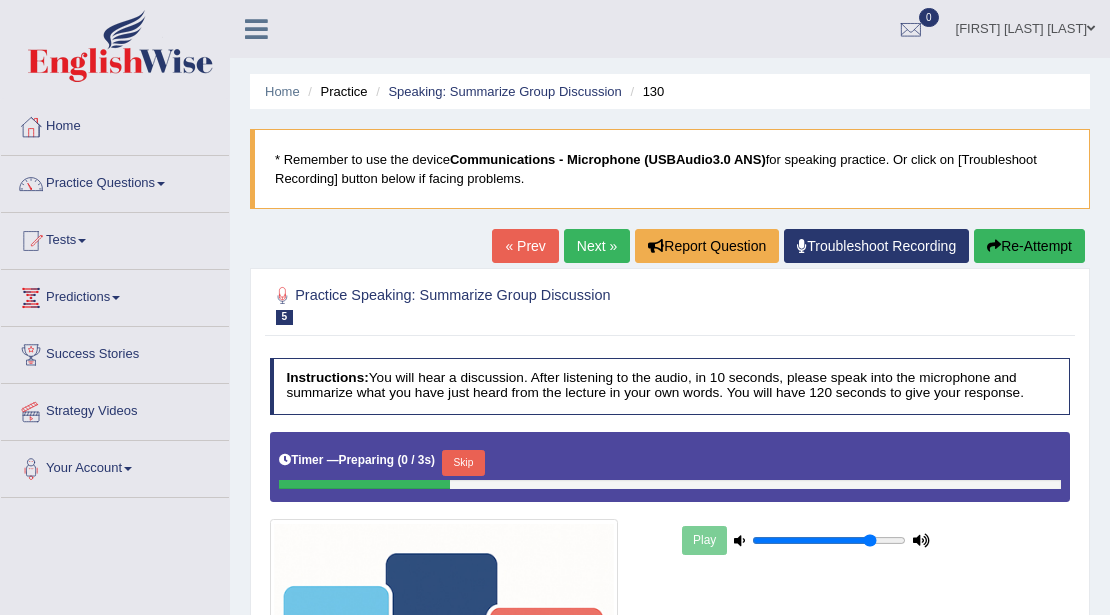 scroll, scrollTop: 0, scrollLeft: 0, axis: both 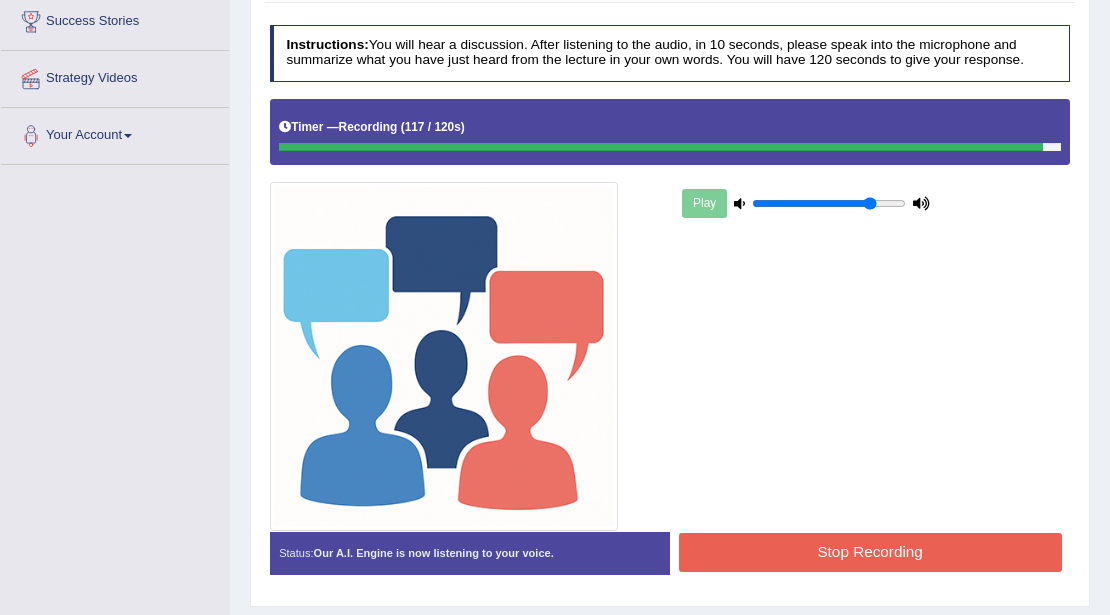 click on "Stop Recording" at bounding box center (870, 552) 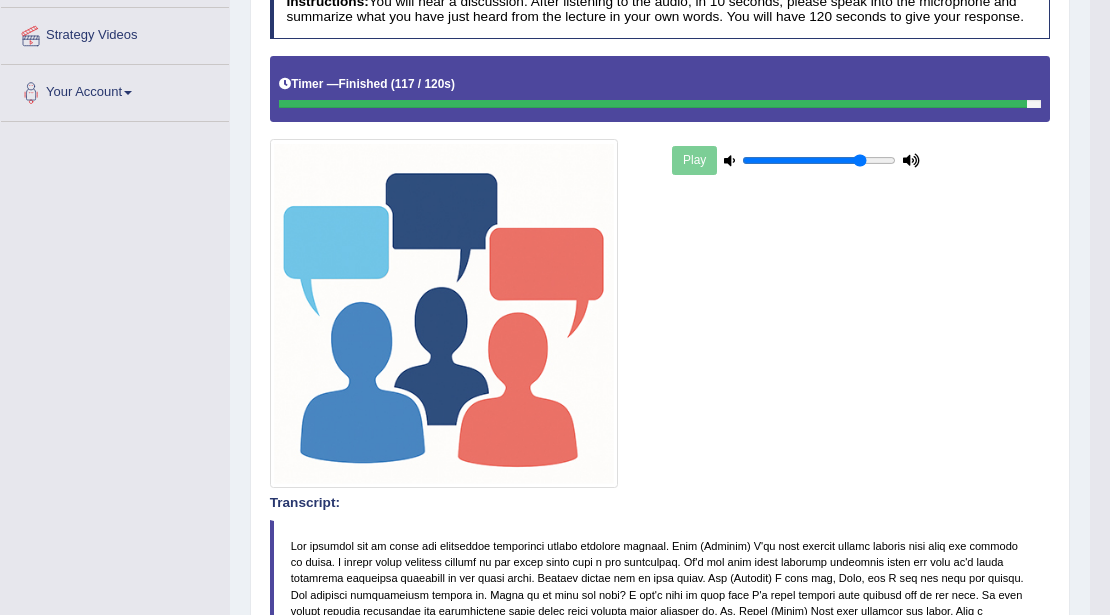 scroll, scrollTop: 466, scrollLeft: 0, axis: vertical 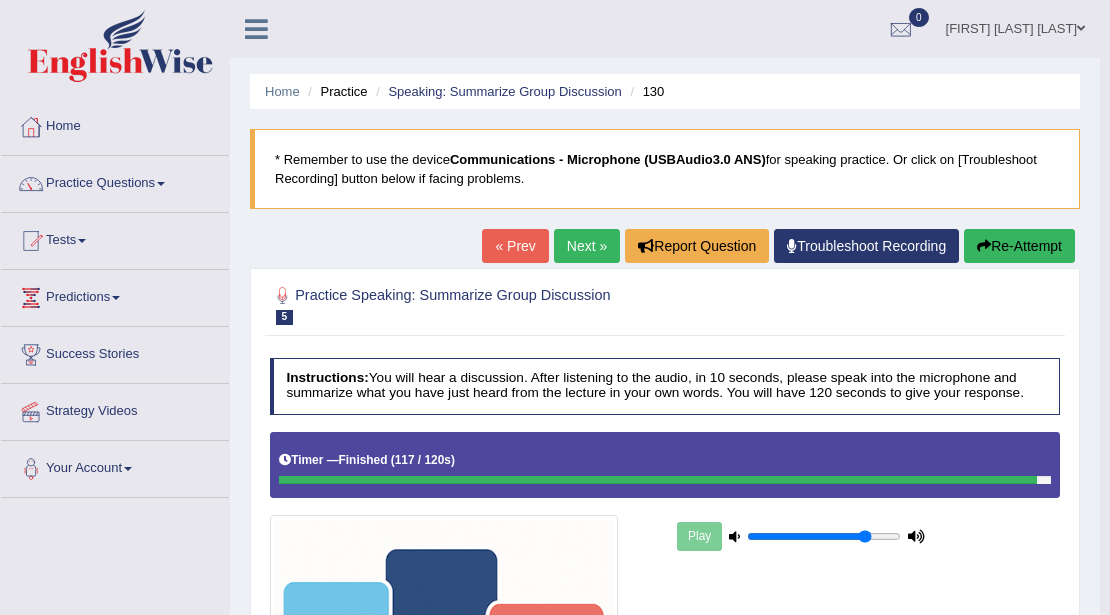 click on "Next »" at bounding box center (587, 246) 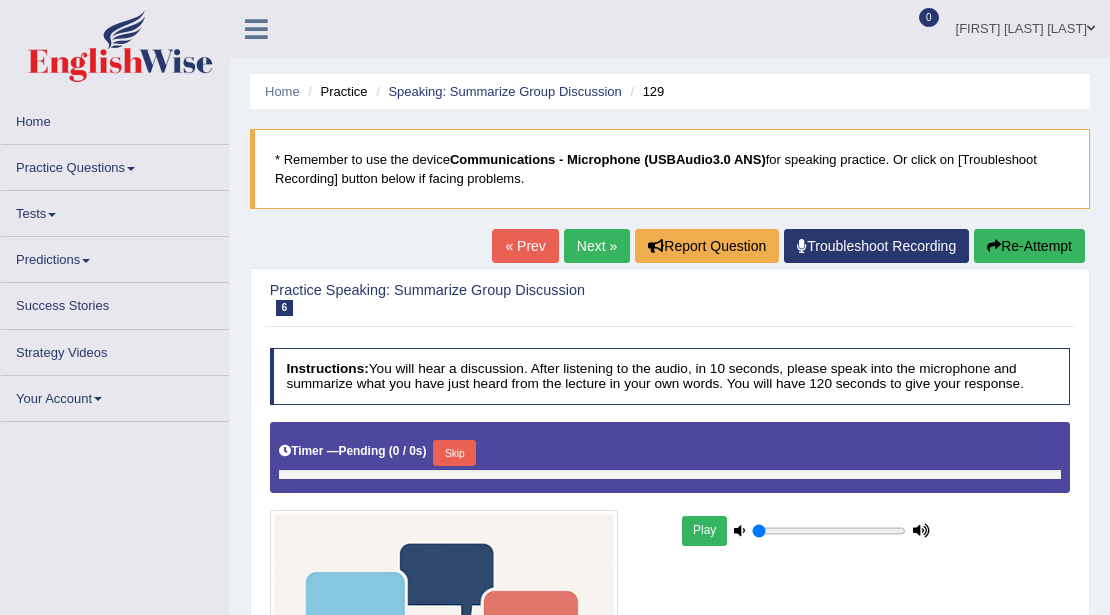 scroll, scrollTop: 0, scrollLeft: 0, axis: both 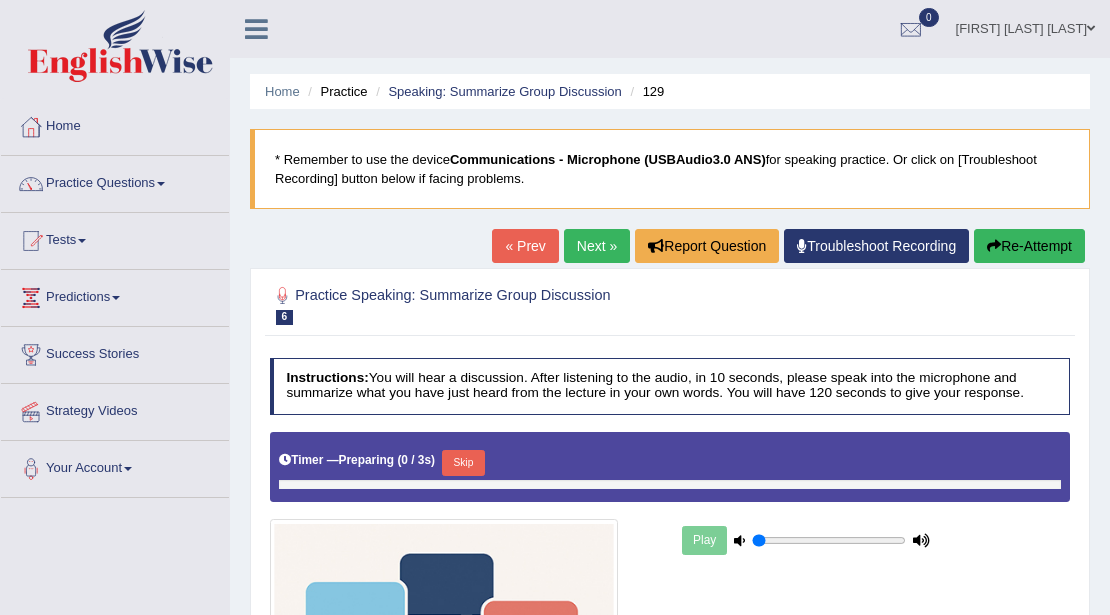 type on "0.8" 